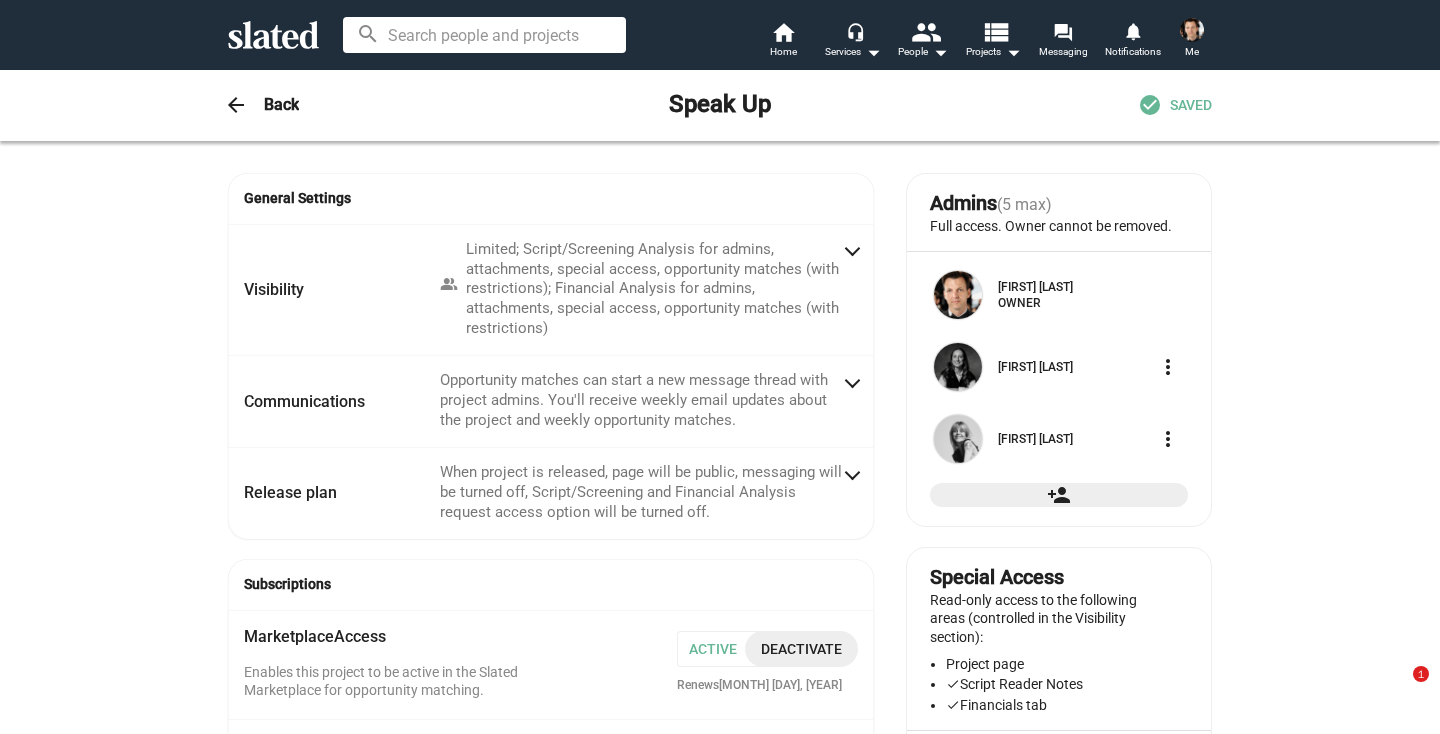 scroll, scrollTop: 0, scrollLeft: 0, axis: both 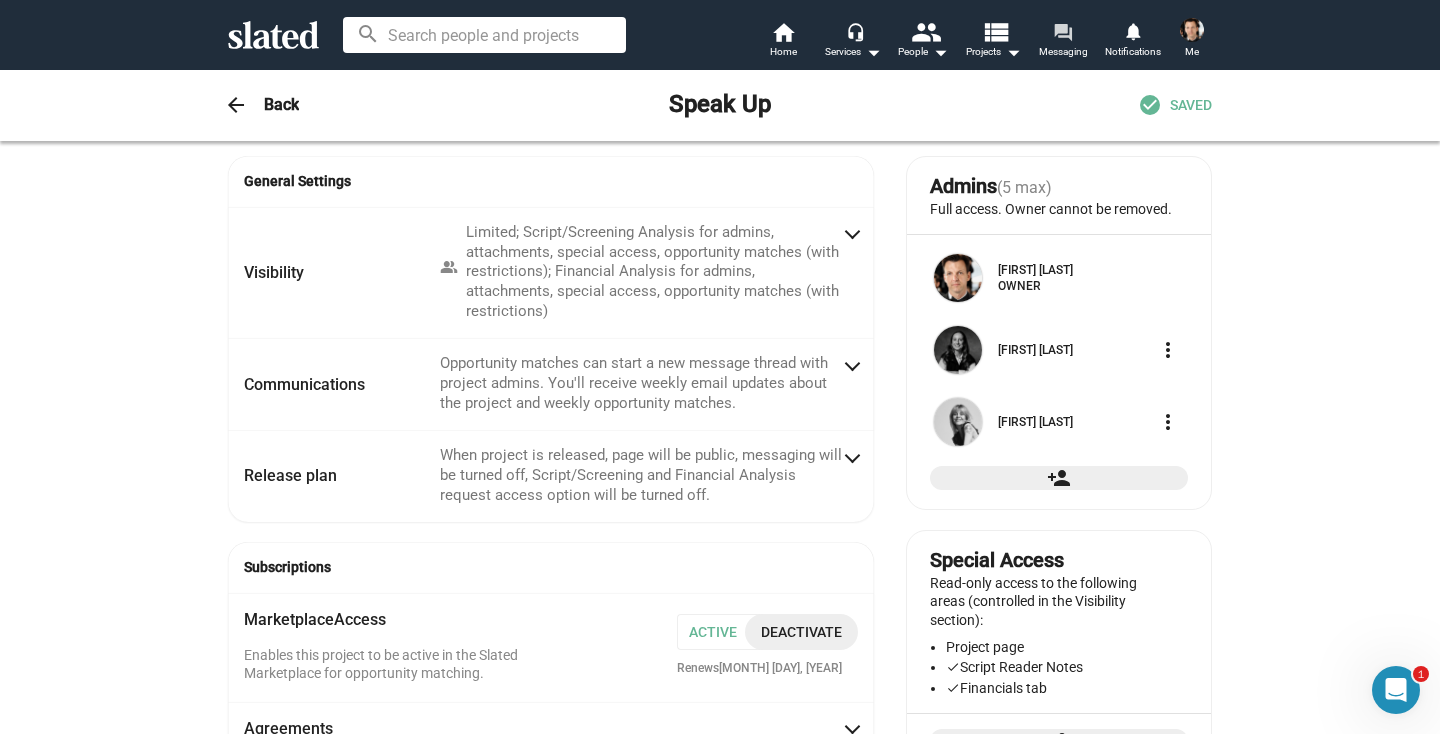 click on "forum" at bounding box center [1062, 31] 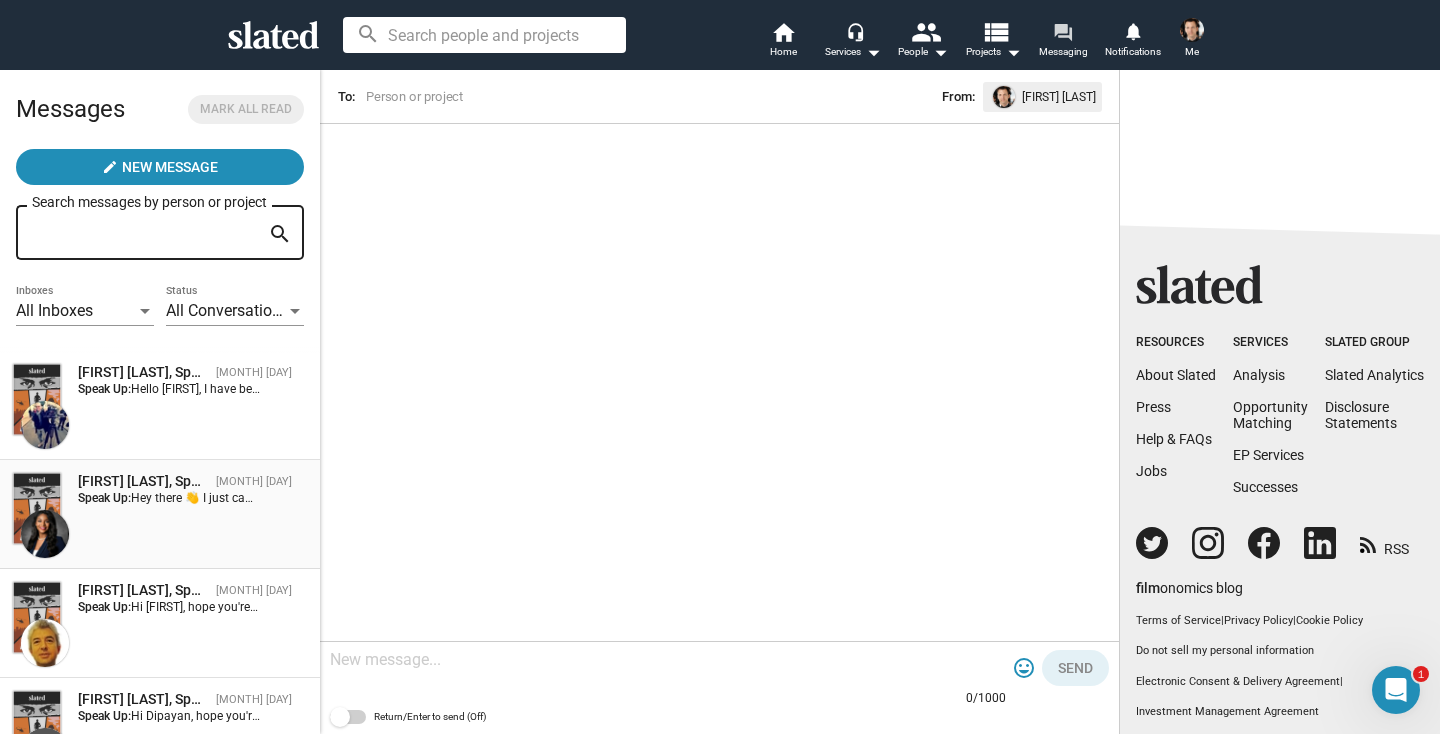 scroll, scrollTop: 710, scrollLeft: 0, axis: vertical 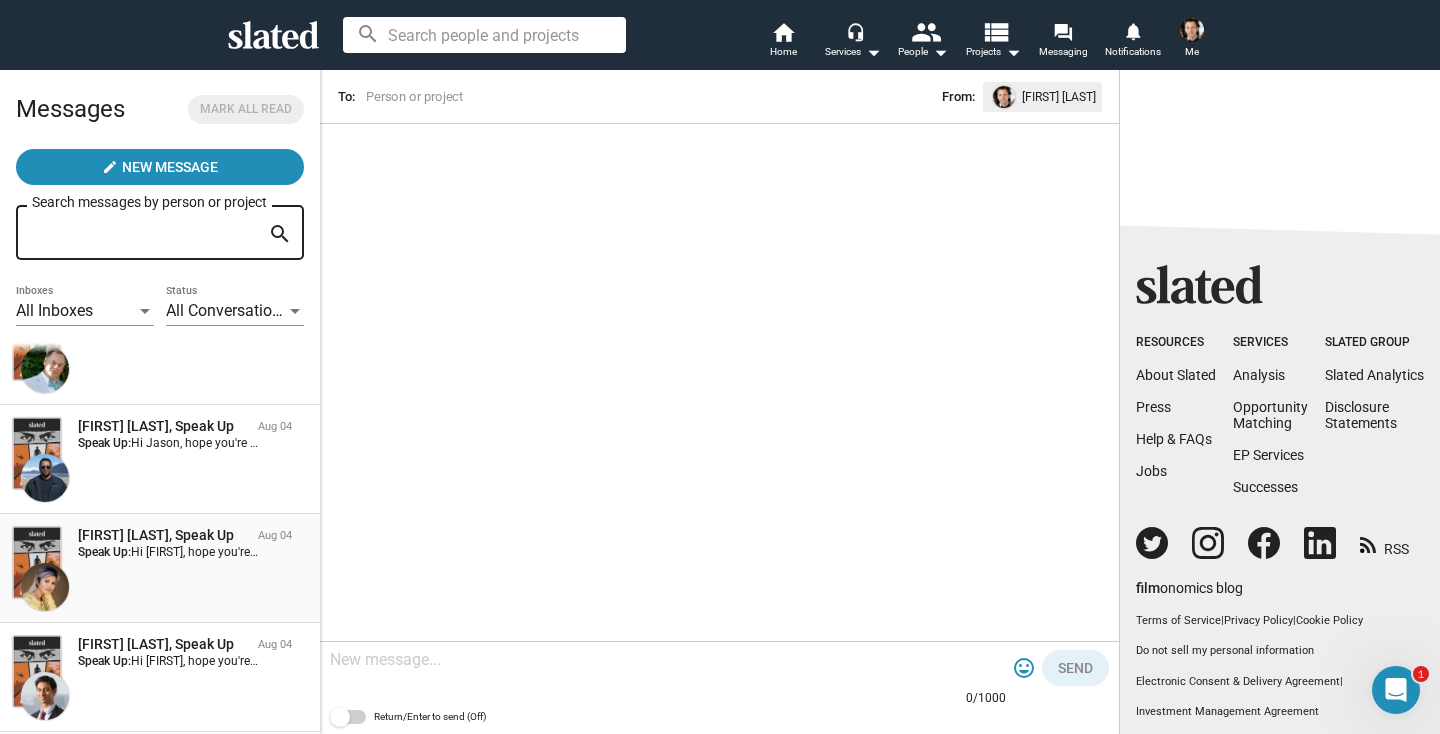 click on "[FIRST] [LAST], Speak Up Aug 04 Speak Up:  Hi [FIRST], hope you're well.
Slated surfaced you as a match for our timely female-driven thriller feature film Speak Up (to be directed by The Girl in the Pool's Dakota Gorman). It's a European co-pro, fully cast and ready to go into production, with tax credits already assured, and more.
I would love to share more details with you and discuss if you're interested in learning more. If easier, we can communicate via email (lane@[DOMAIN]).
Appreciate your time and look forward to your thoughts.
Have a great one,
Alex" at bounding box center (160, 568) 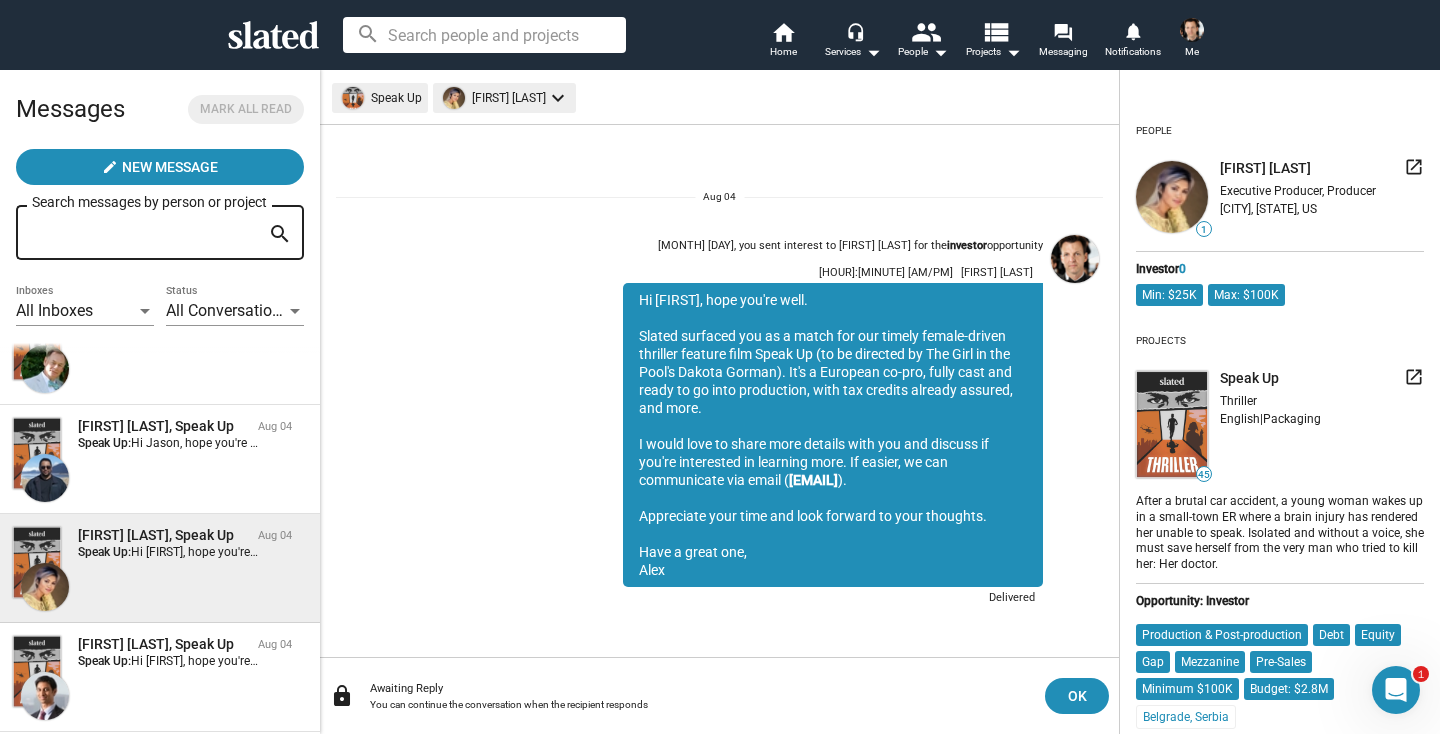 drag, startPoint x: 681, startPoint y: 561, endPoint x: 639, endPoint y: 302, distance: 262.3833 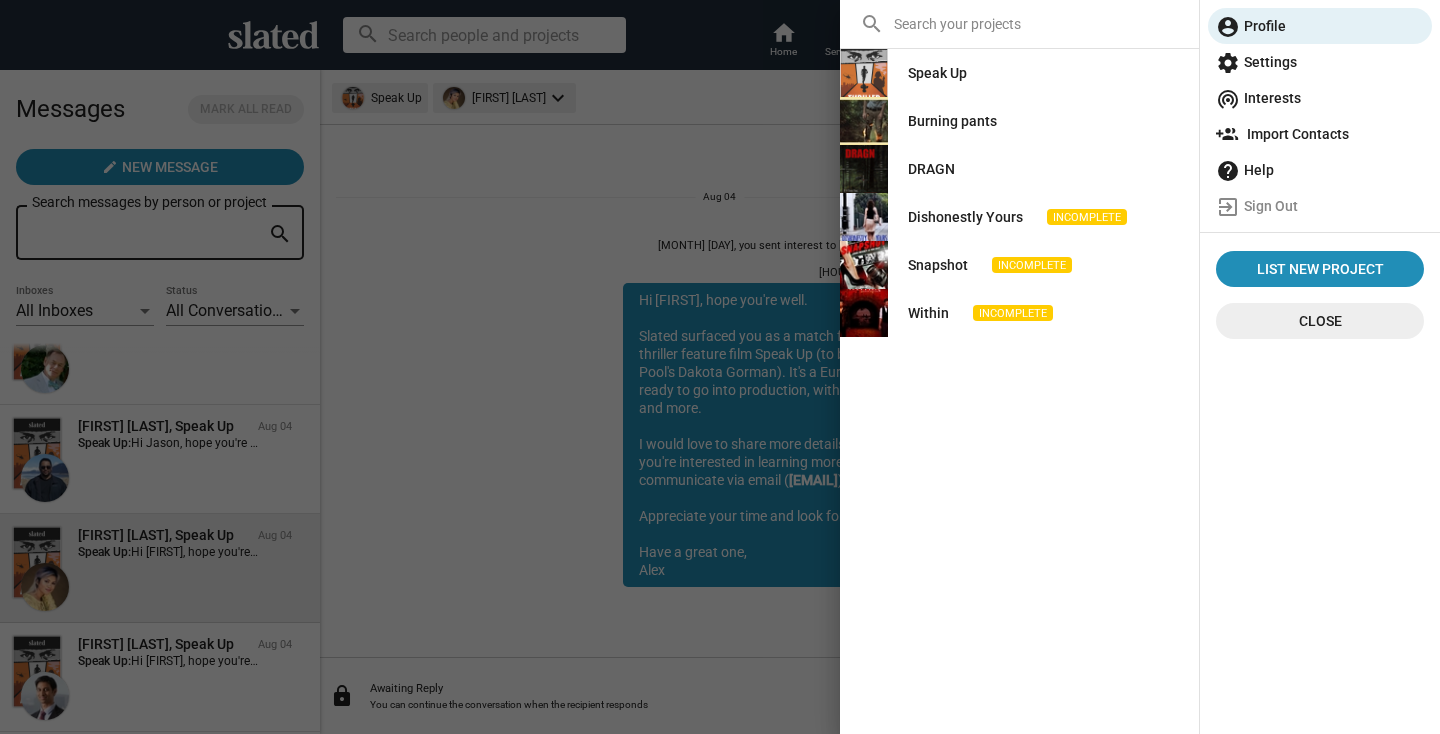 click on "Speak Up" 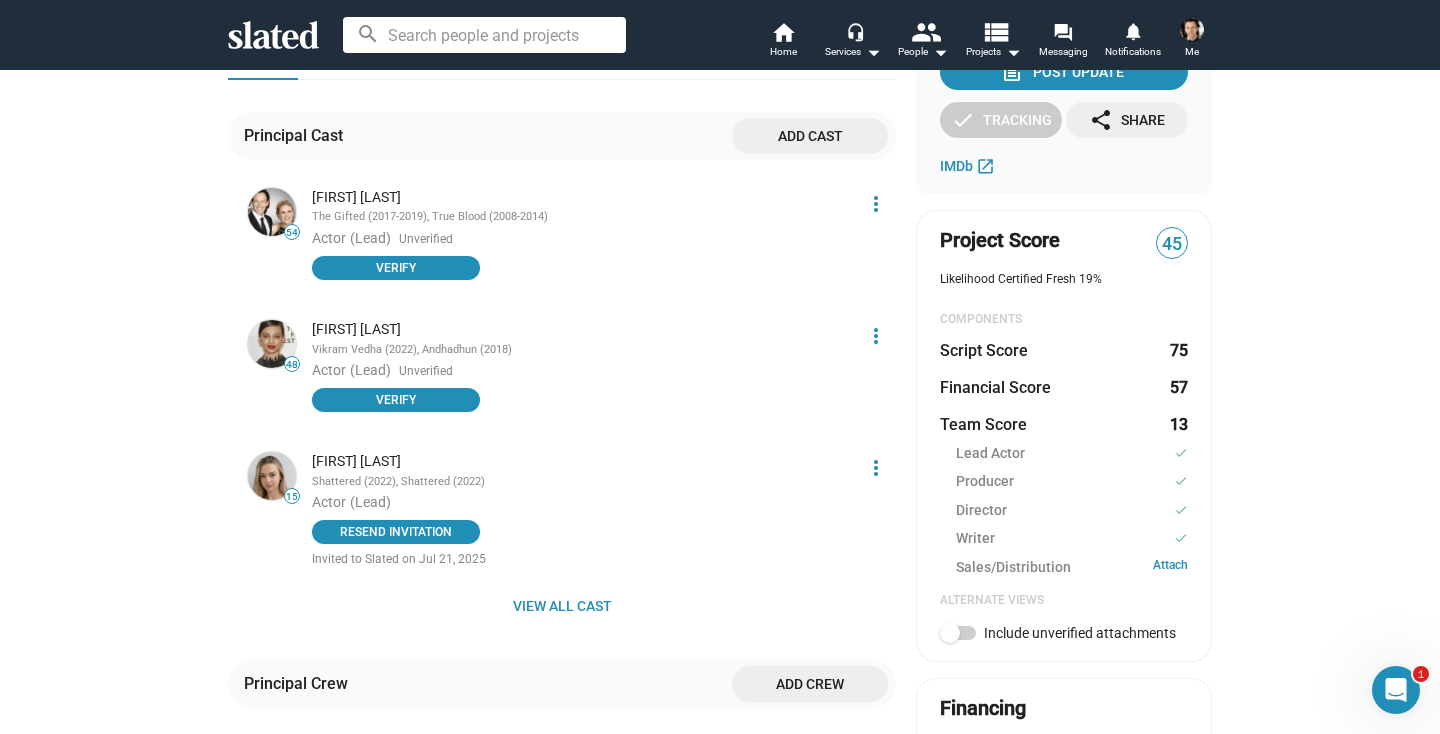 scroll, scrollTop: 375, scrollLeft: 0, axis: vertical 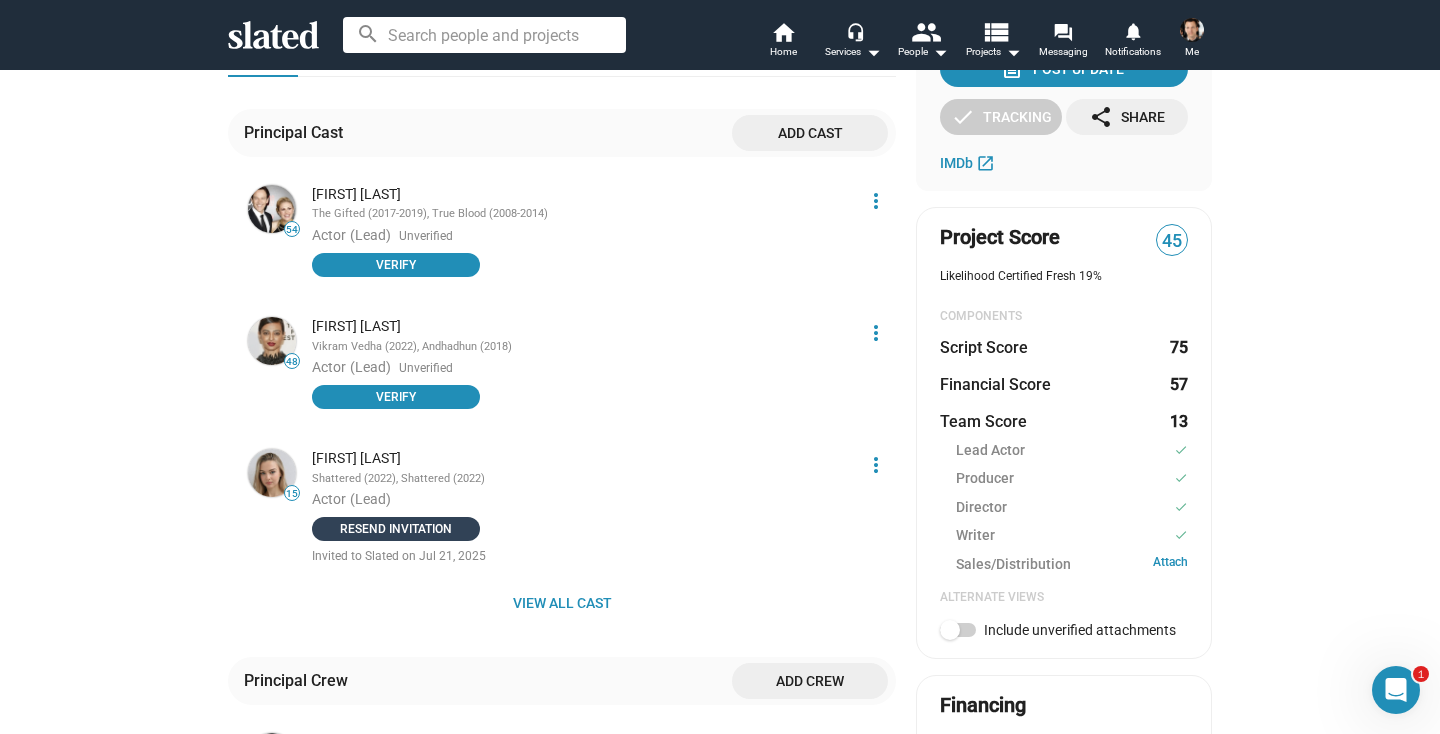 click on "RESEND INVITATION" 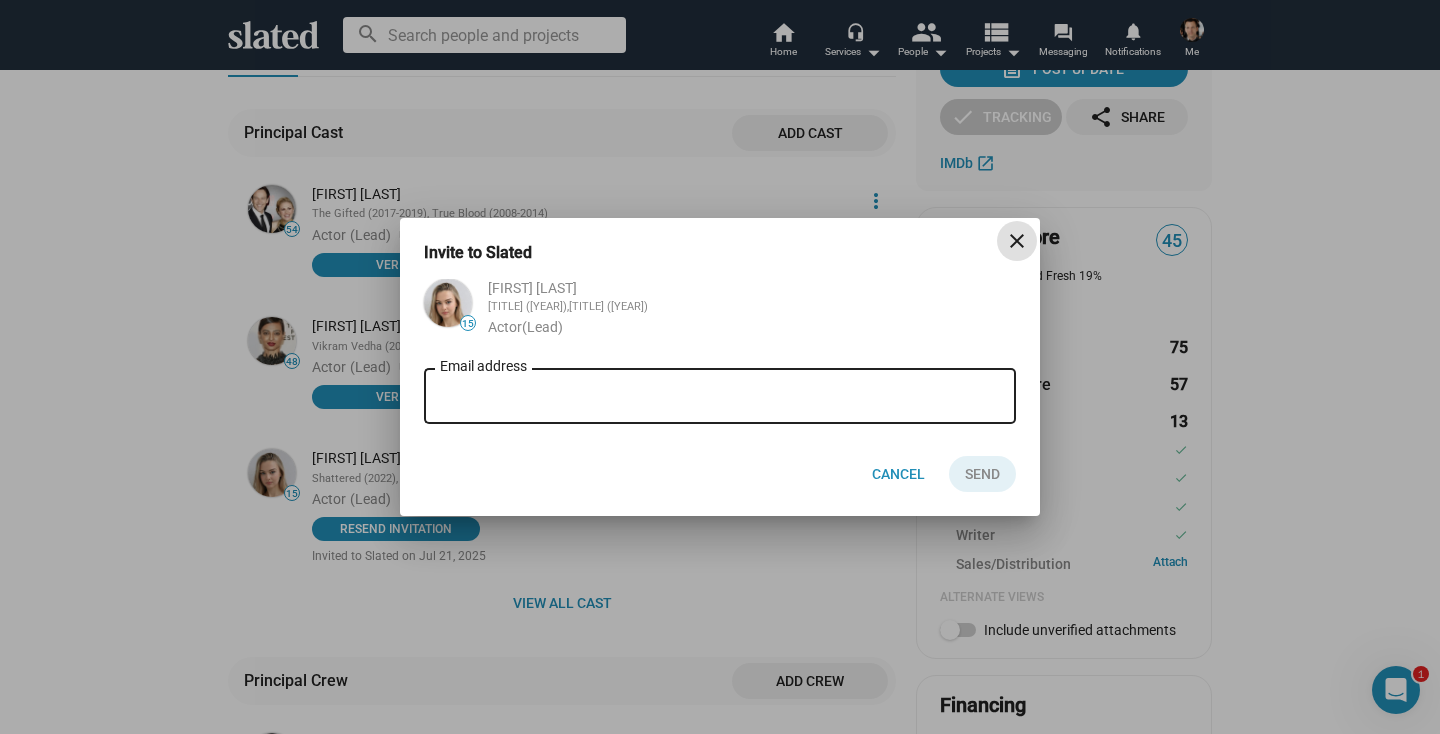 click on "Email address" at bounding box center (720, 397) 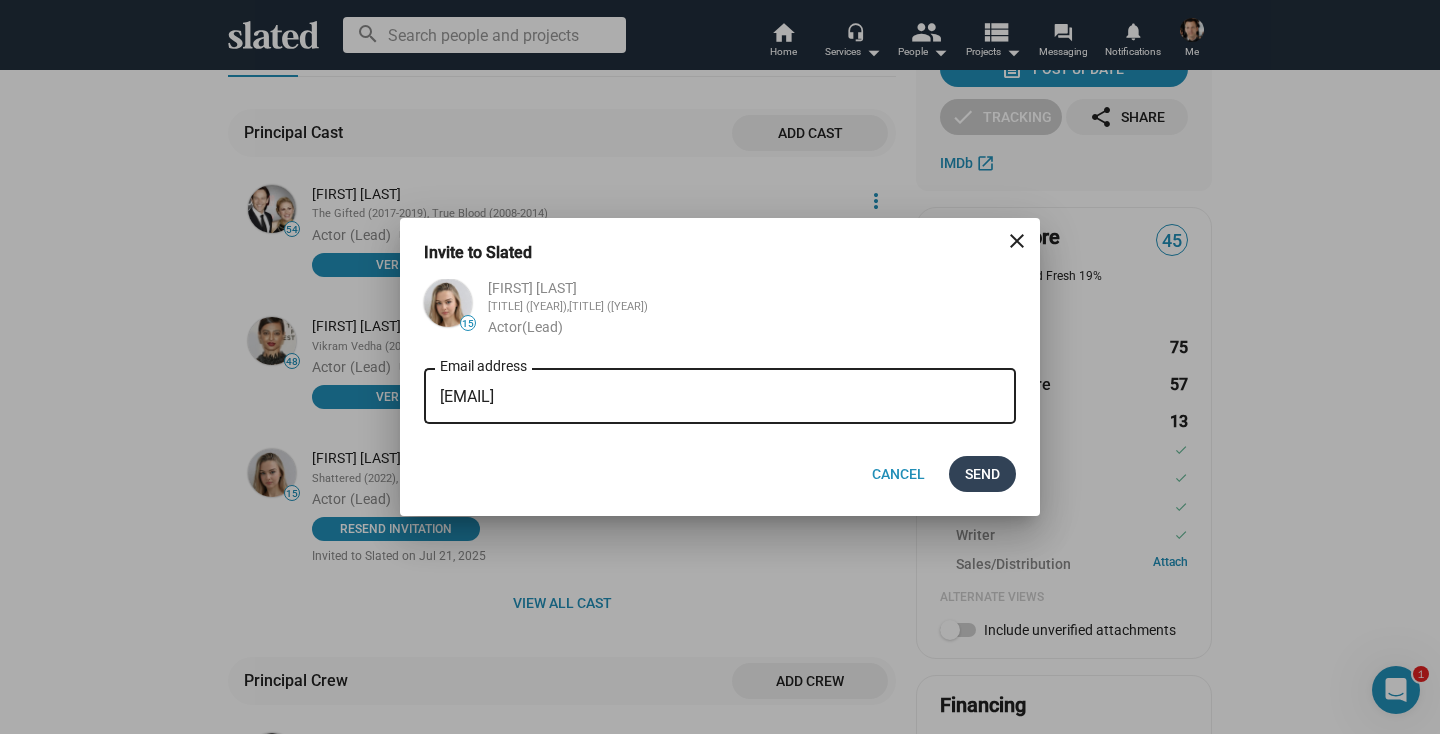 type on "[EMAIL]" 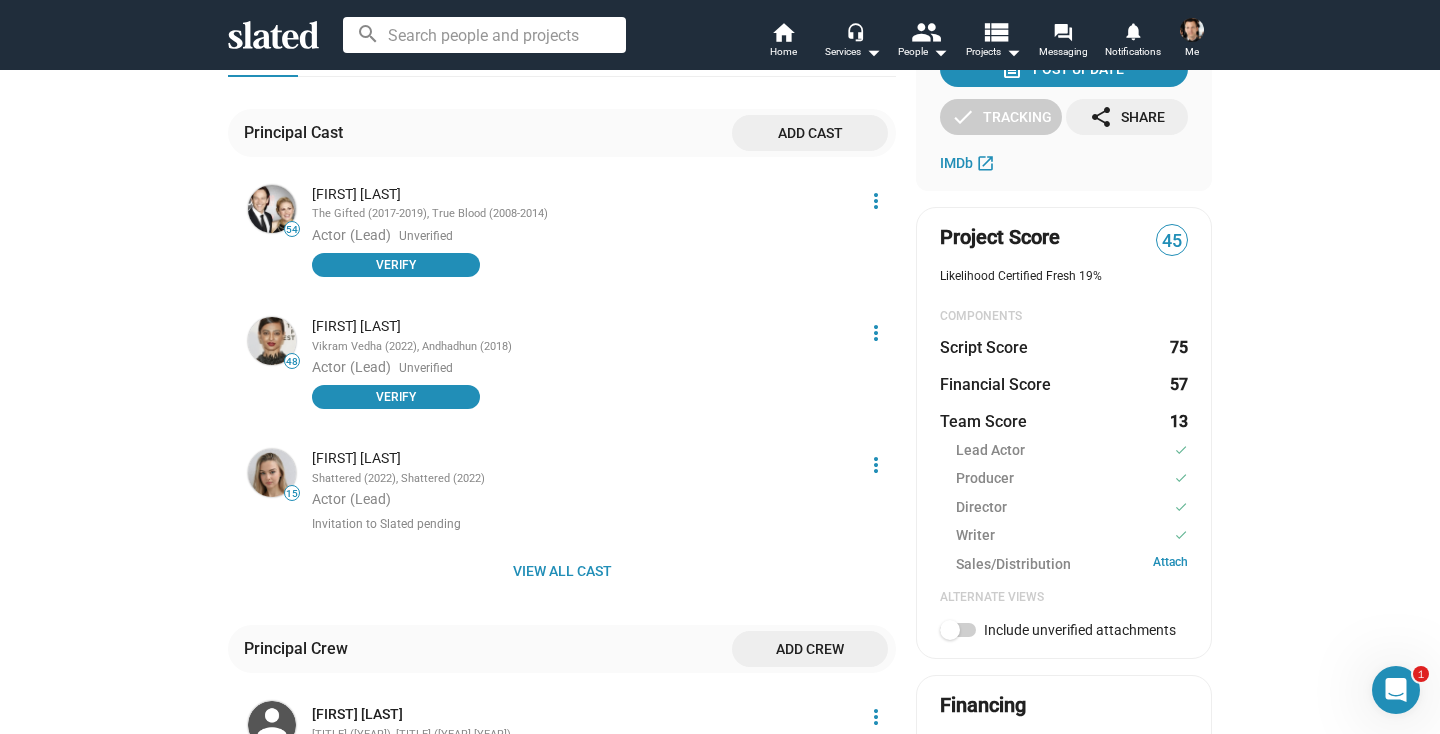 scroll, scrollTop: 493, scrollLeft: 0, axis: vertical 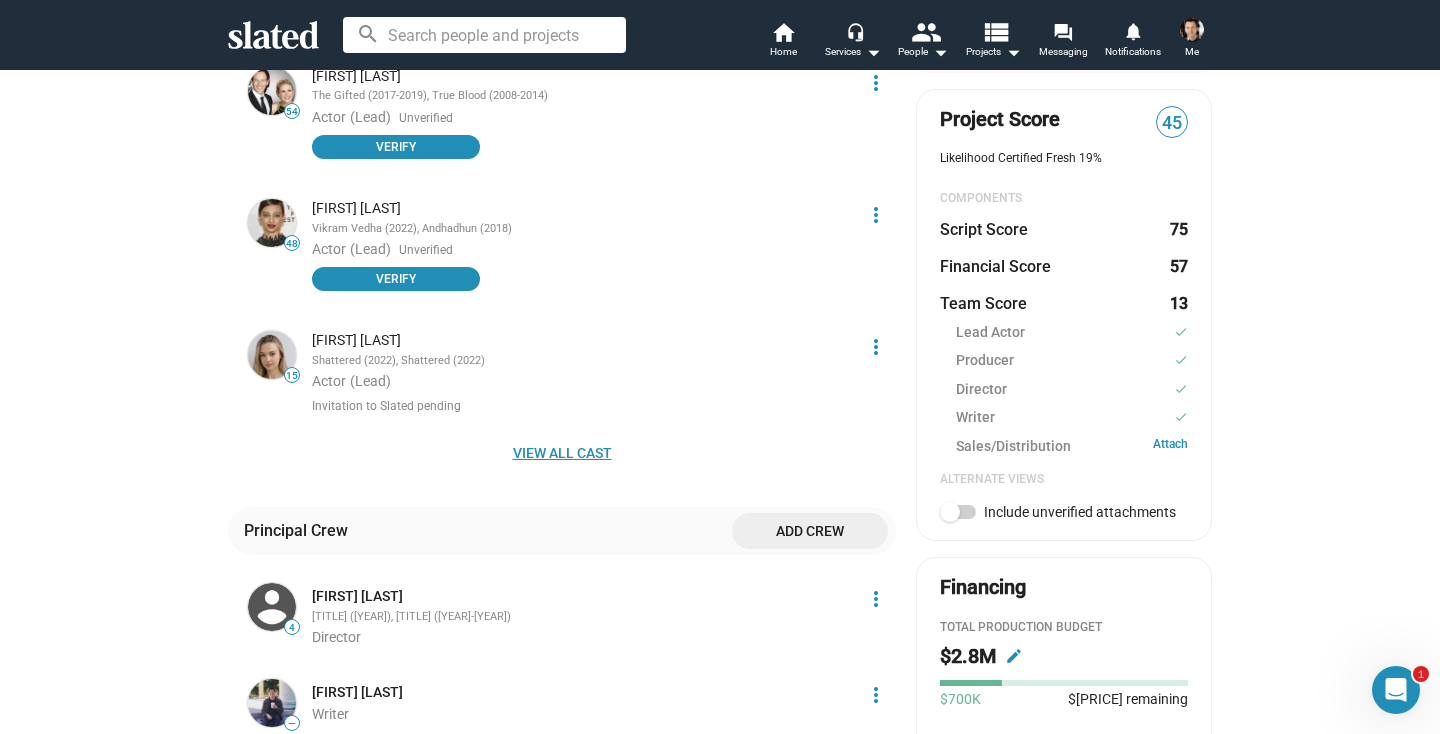 click on "View all cast" 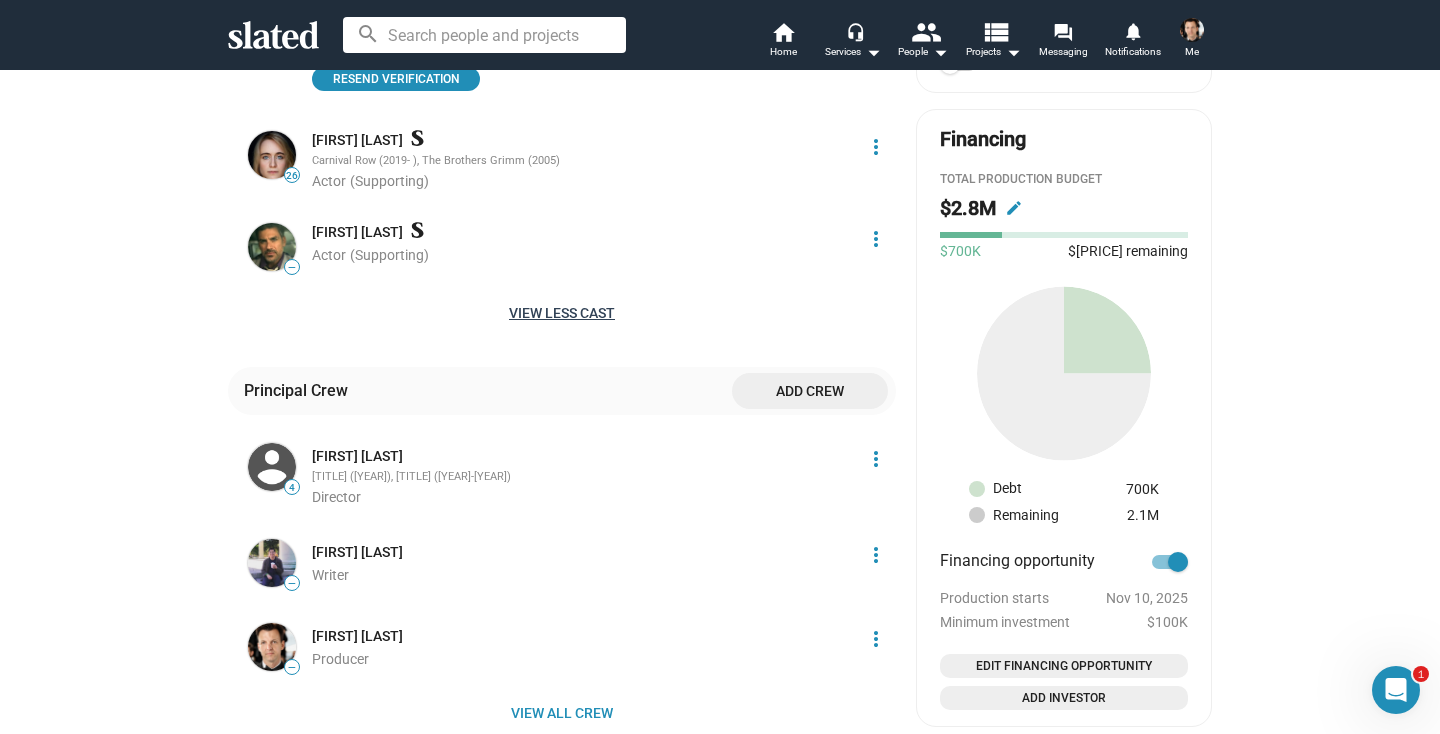 scroll, scrollTop: 986, scrollLeft: 0, axis: vertical 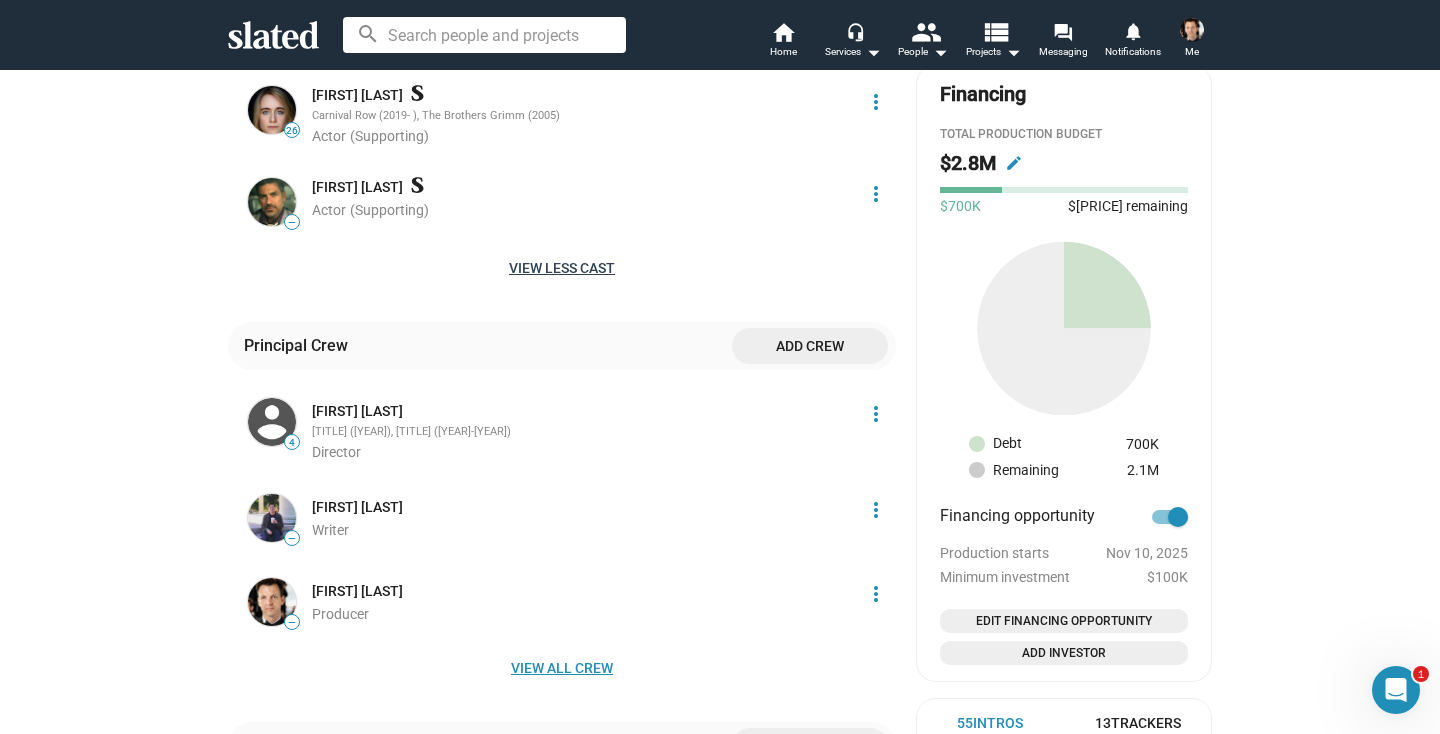 click on "View all crew" 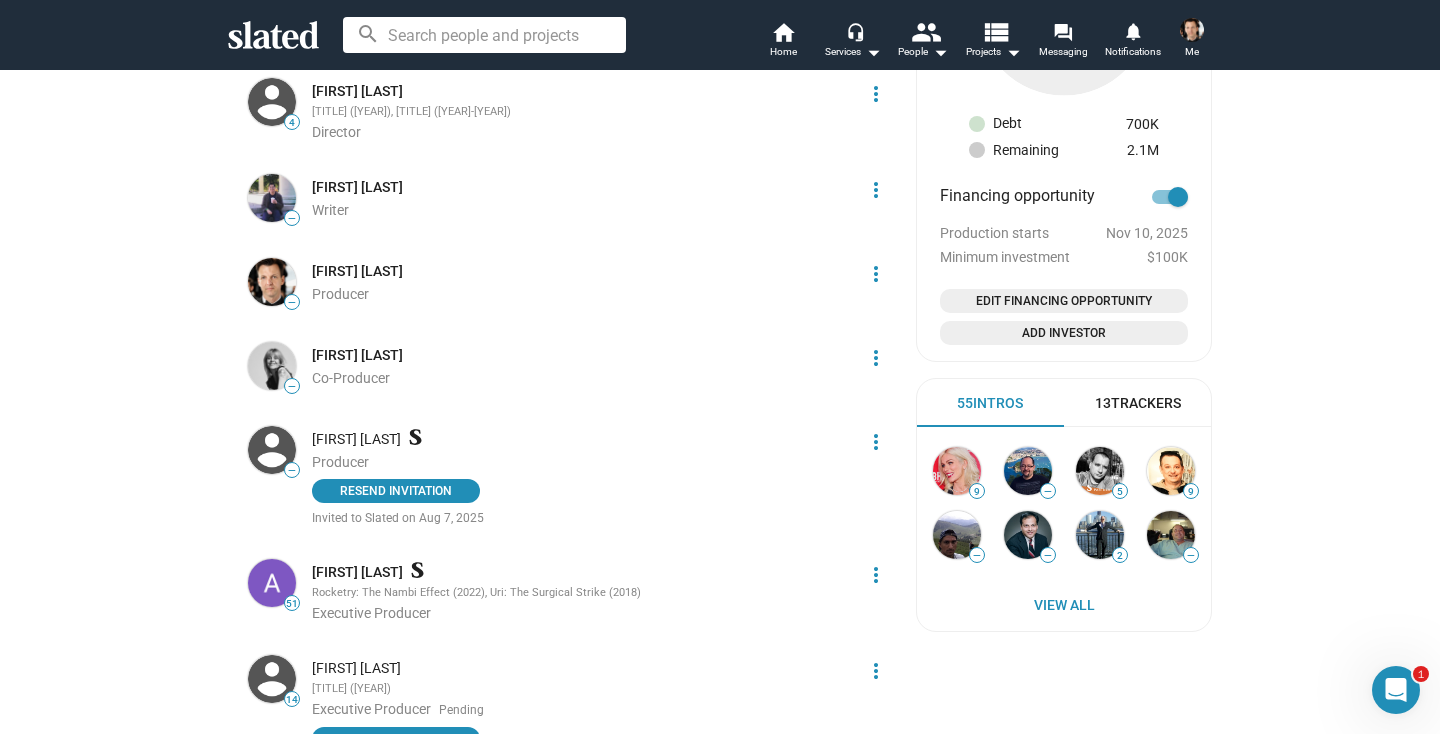 scroll, scrollTop: 1341, scrollLeft: 0, axis: vertical 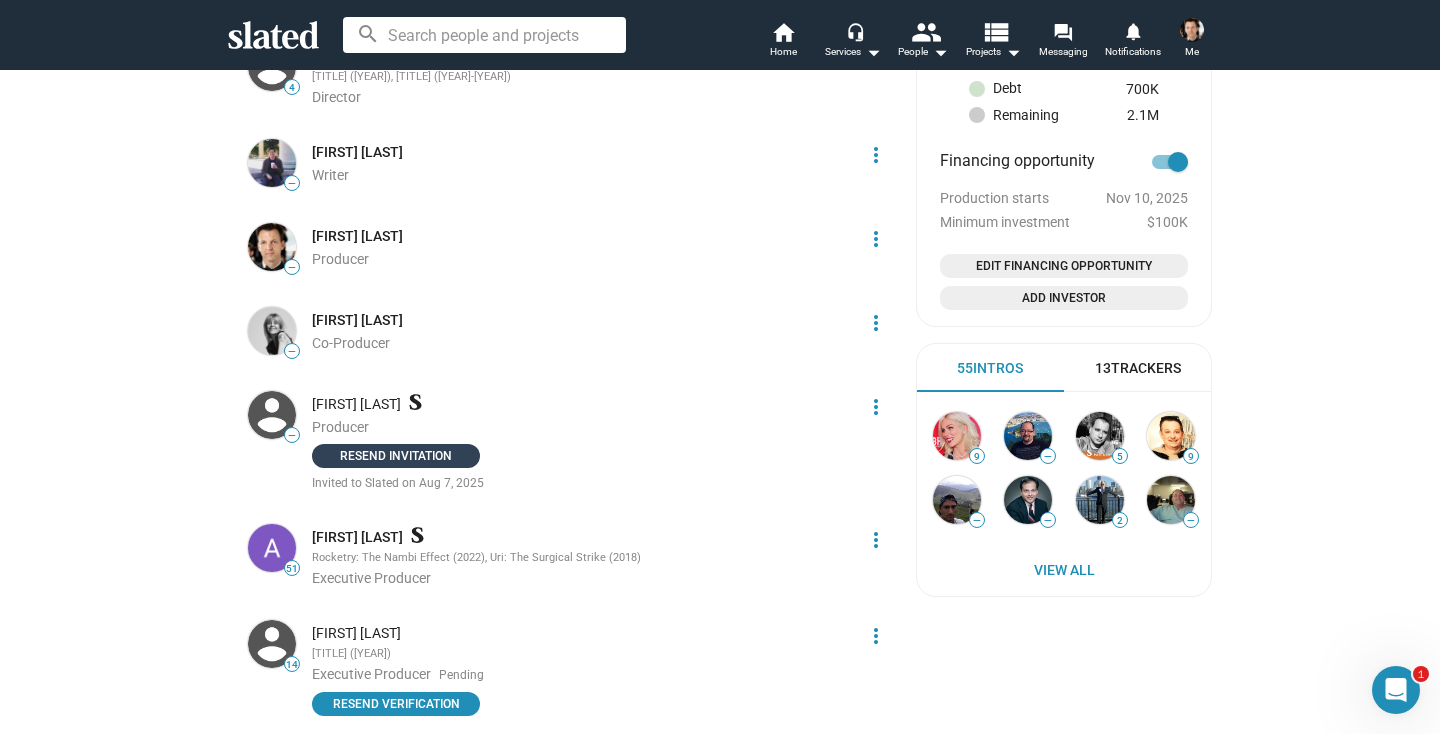 click on "RESEND INVITATION" 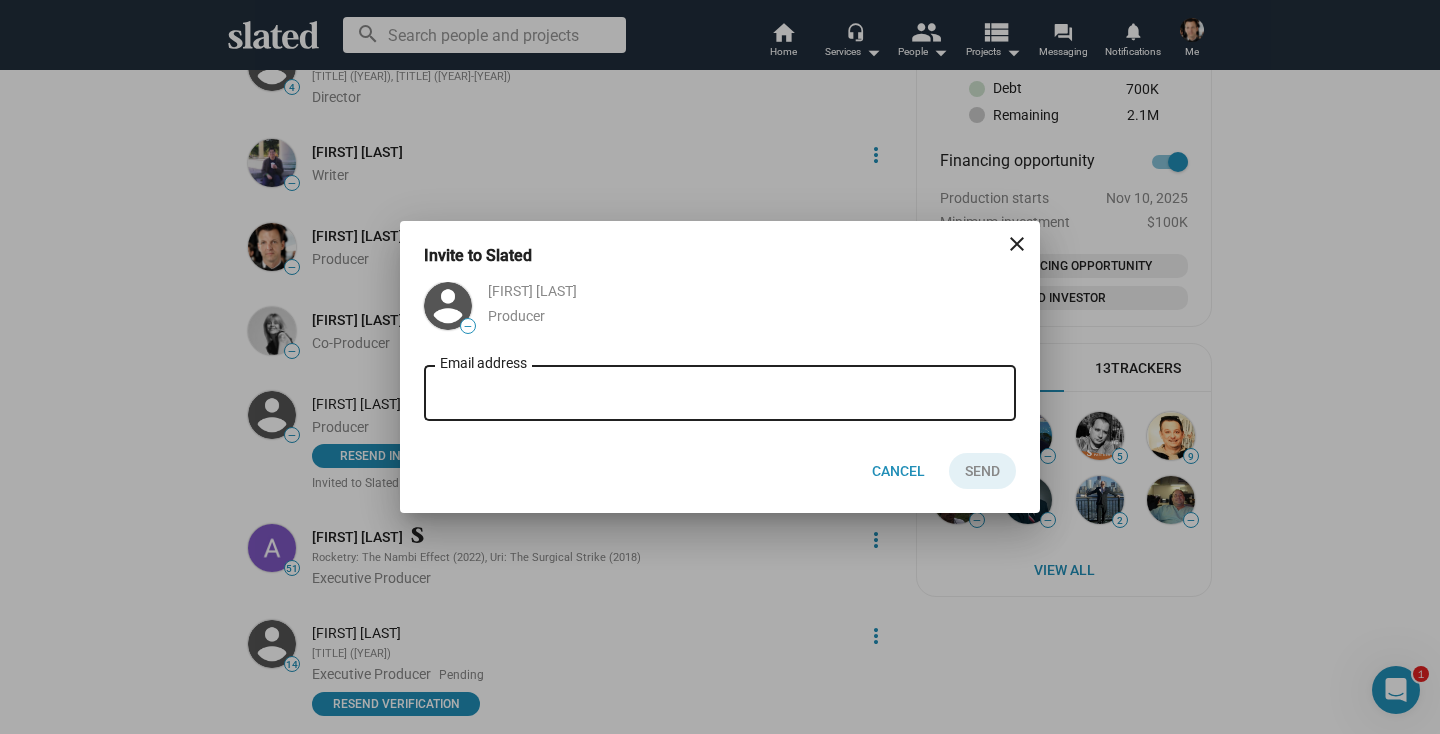 click on "Email address" at bounding box center [720, 391] 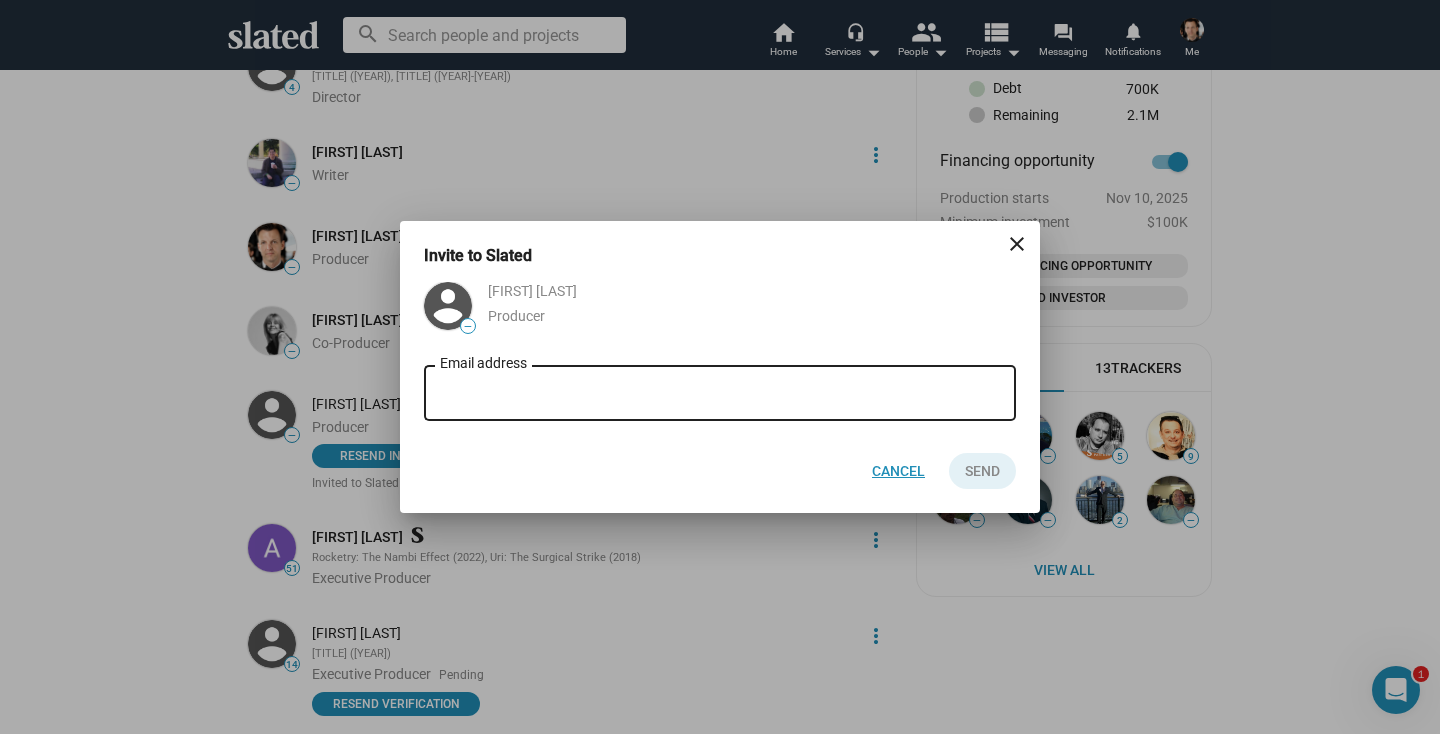 click on "Cancel" at bounding box center (898, 471) 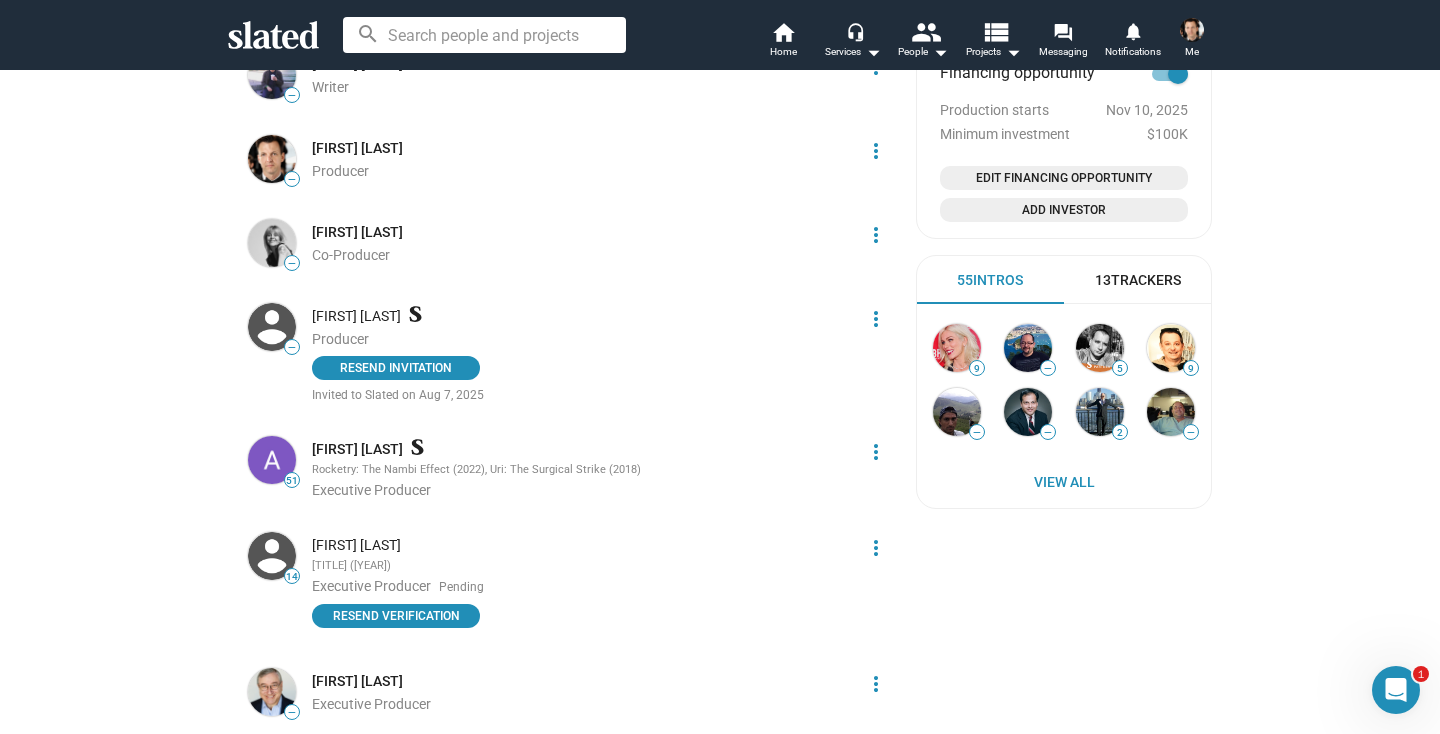 scroll, scrollTop: 1035, scrollLeft: 0, axis: vertical 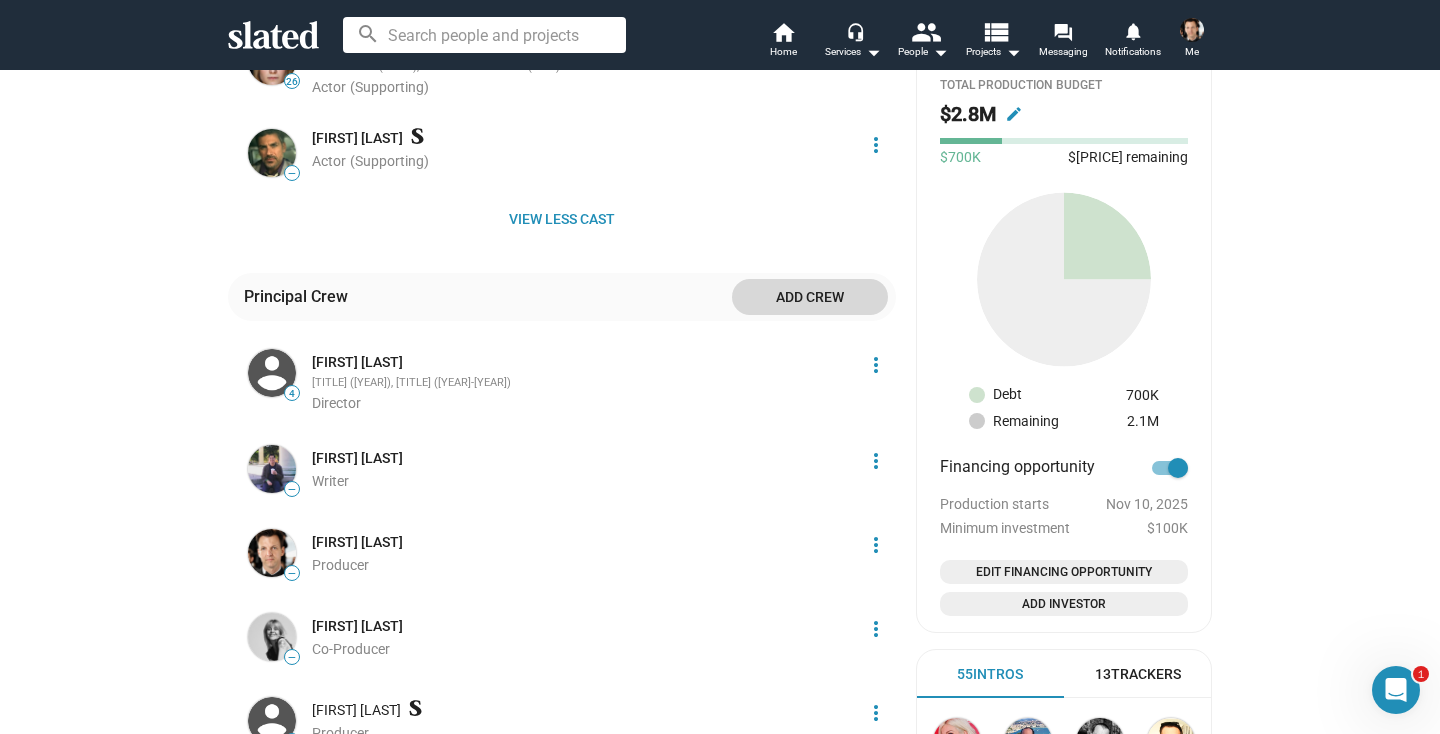 click on "Add crew" 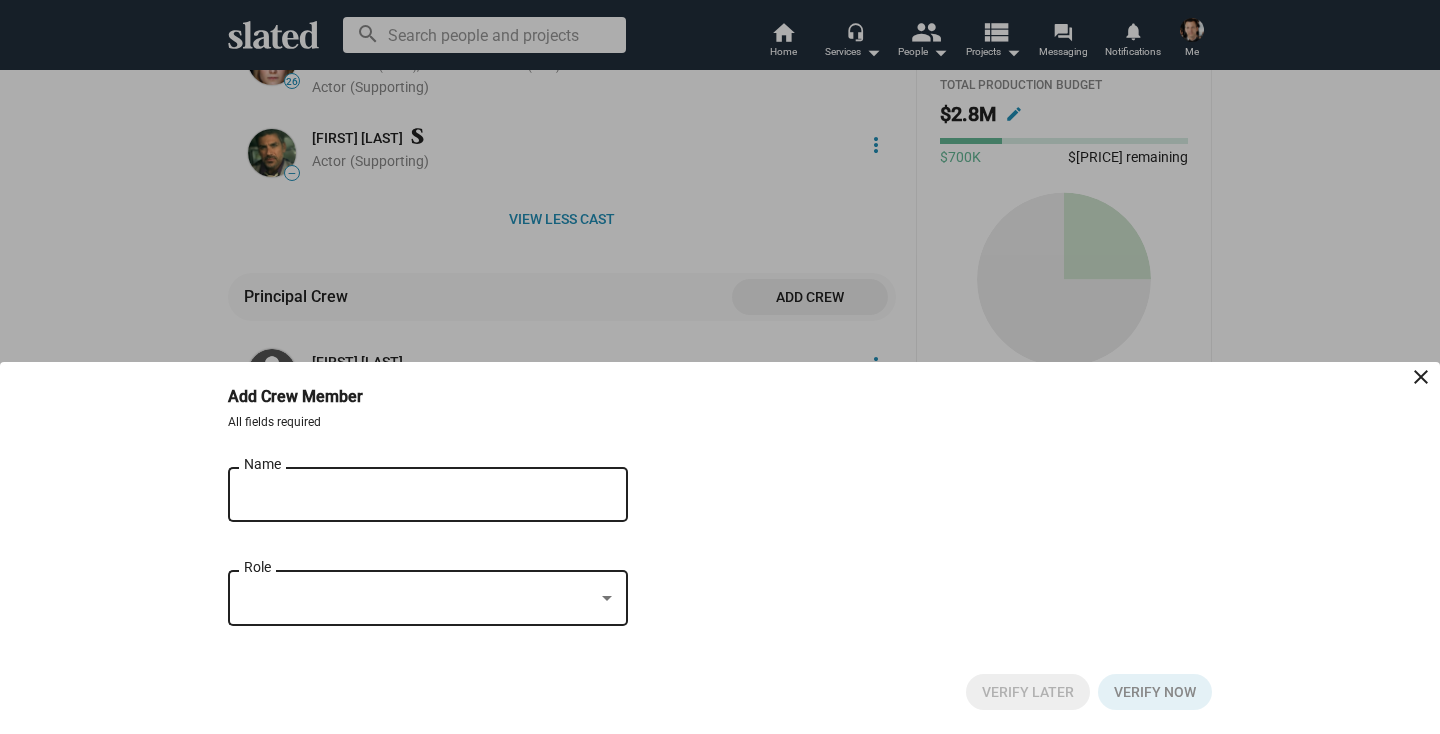 click on "Name" at bounding box center [414, 495] 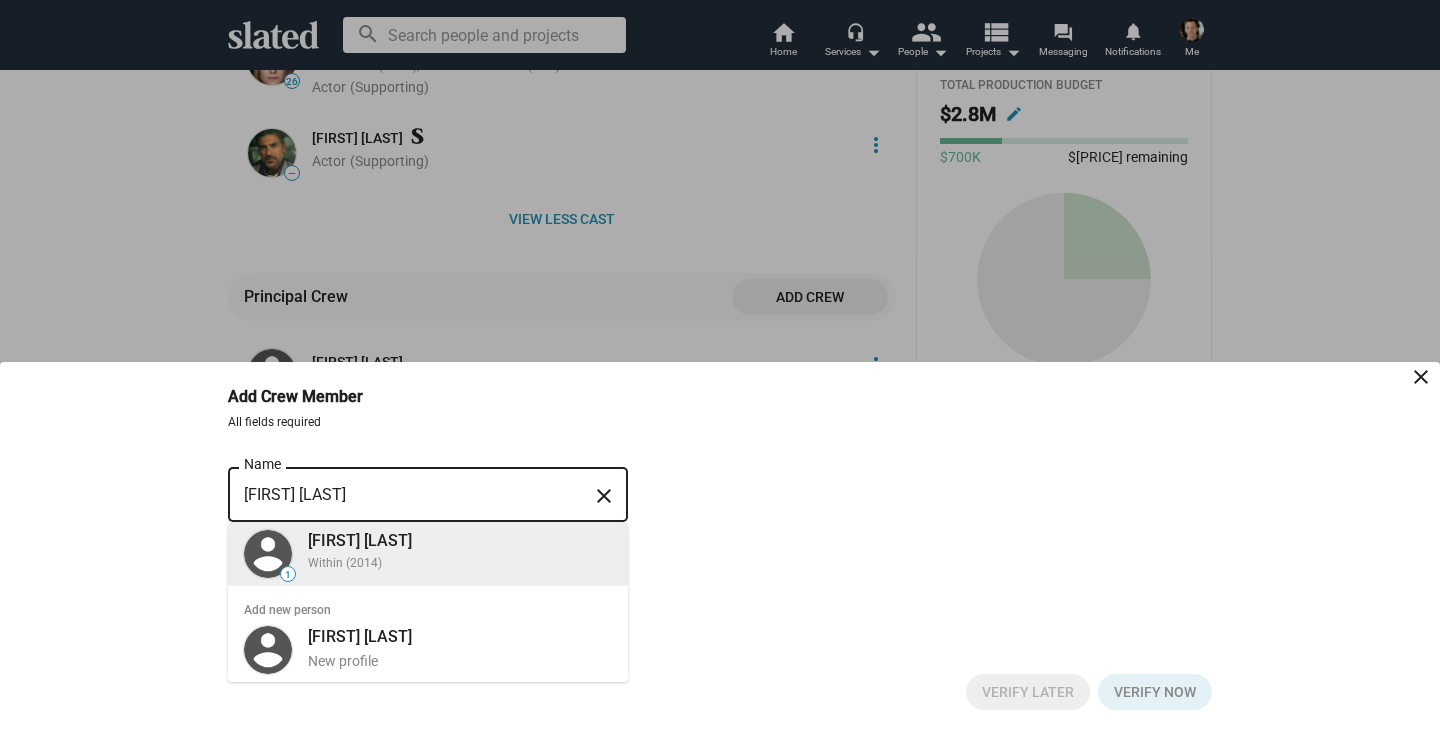 type on "[FIRST] [LAST]" 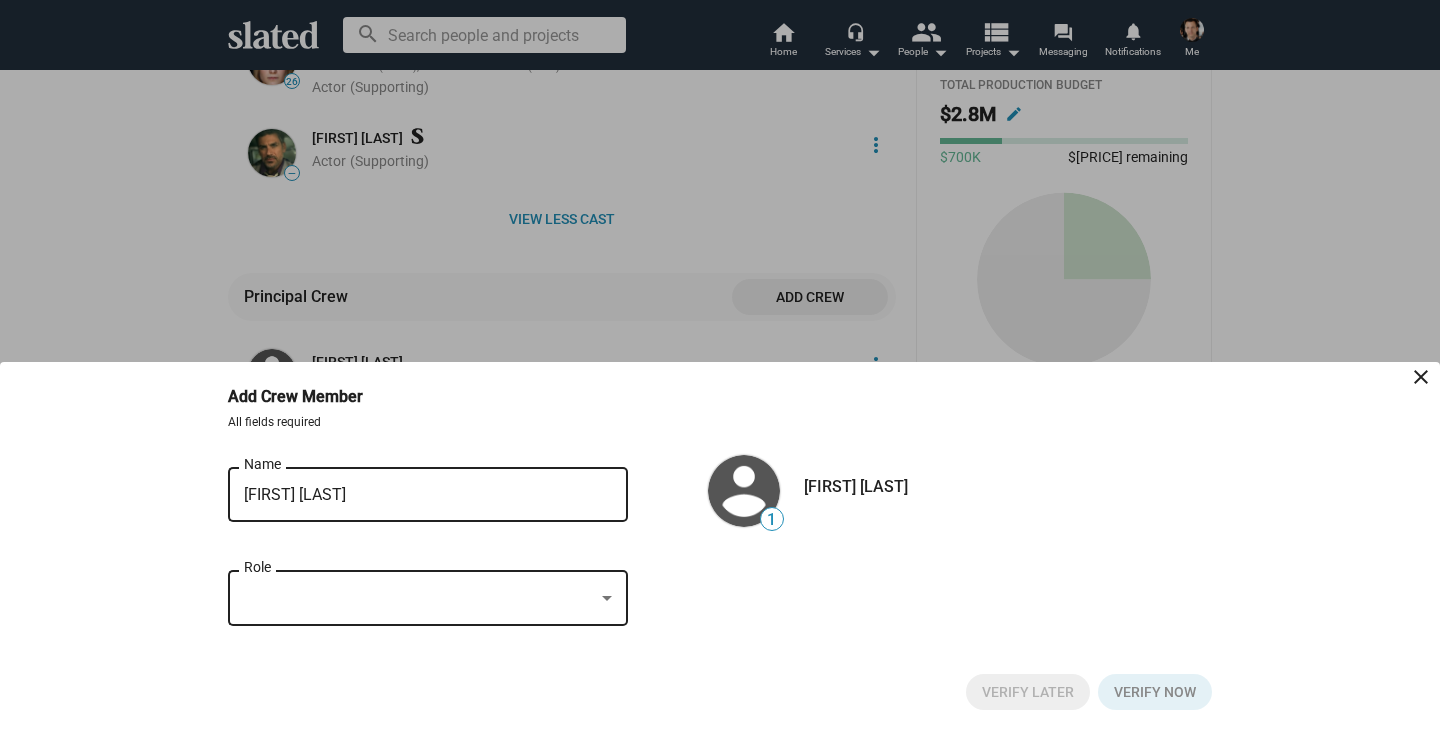 click at bounding box center [419, 598] 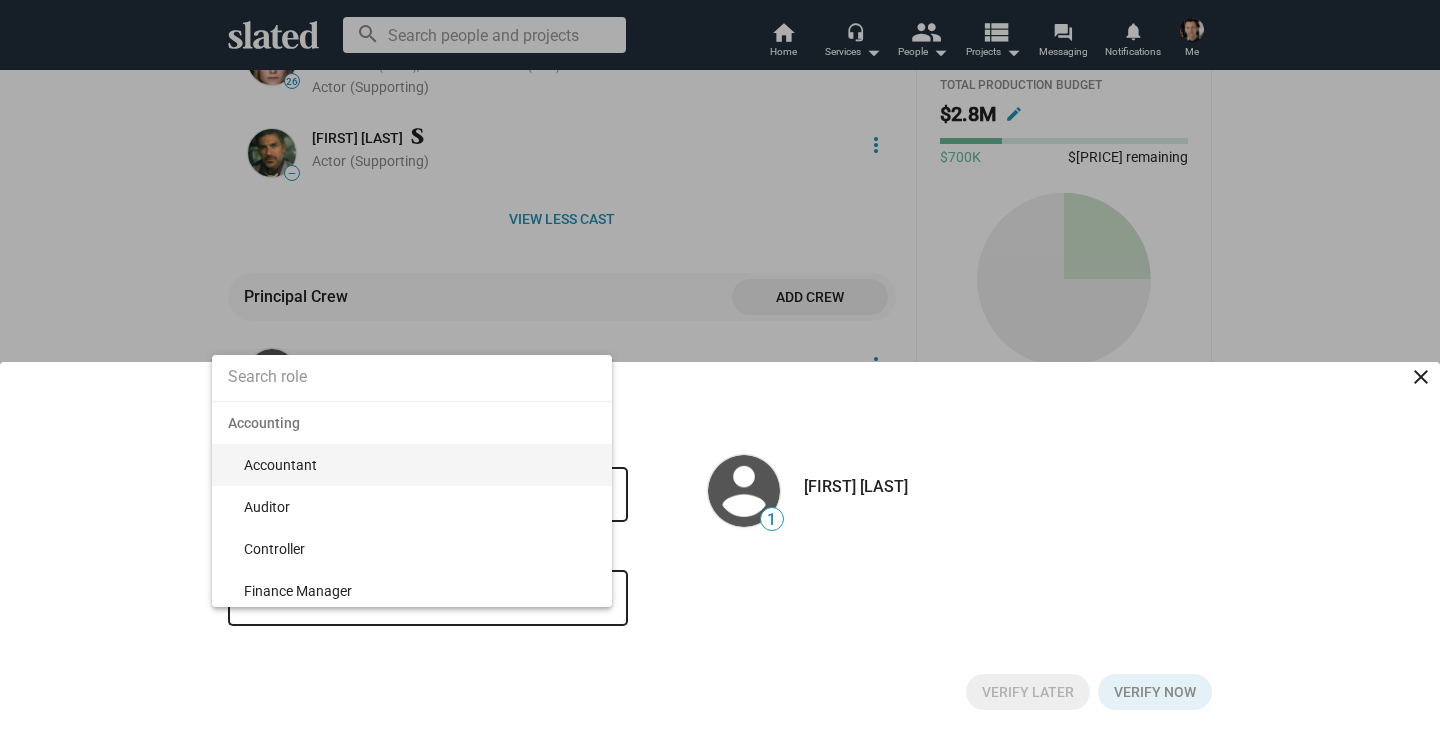 click at bounding box center [412, 377] 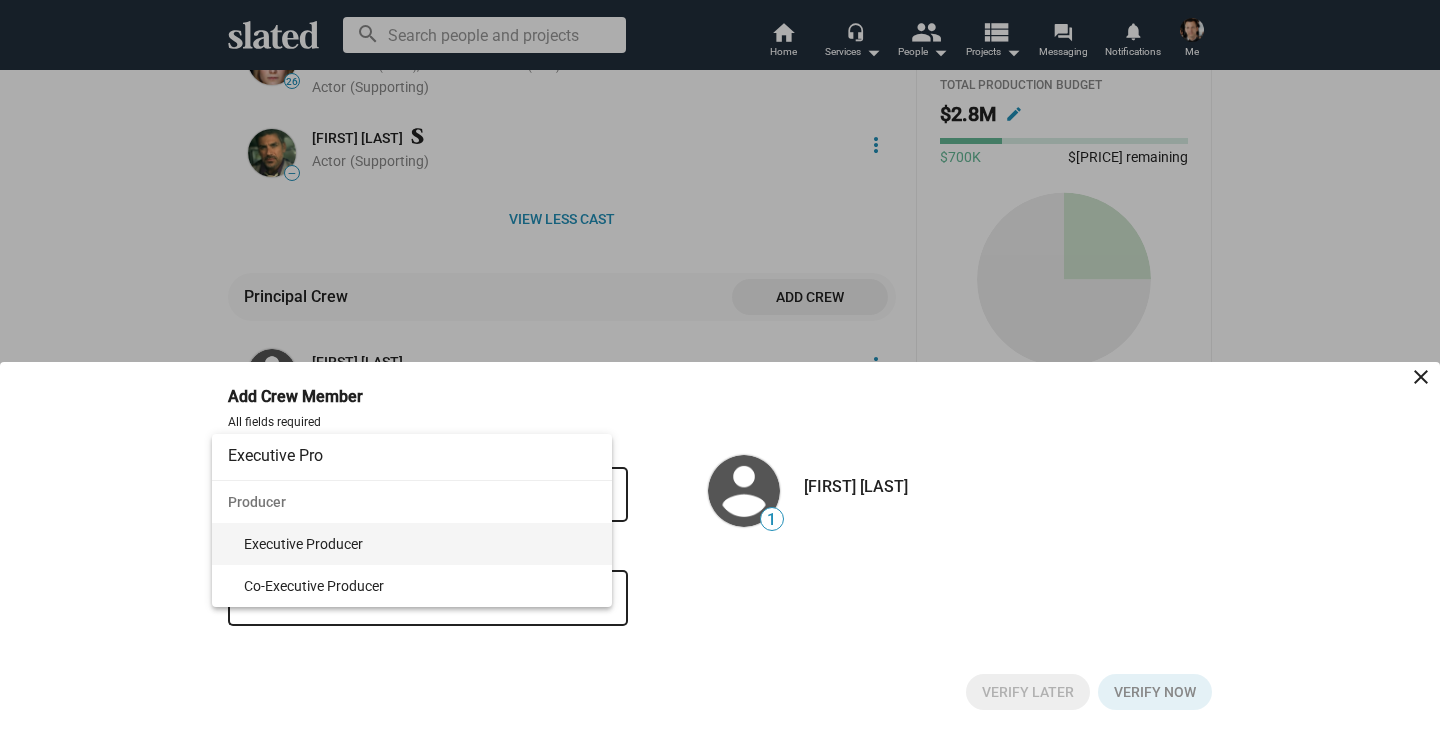 type on "Executive Pro" 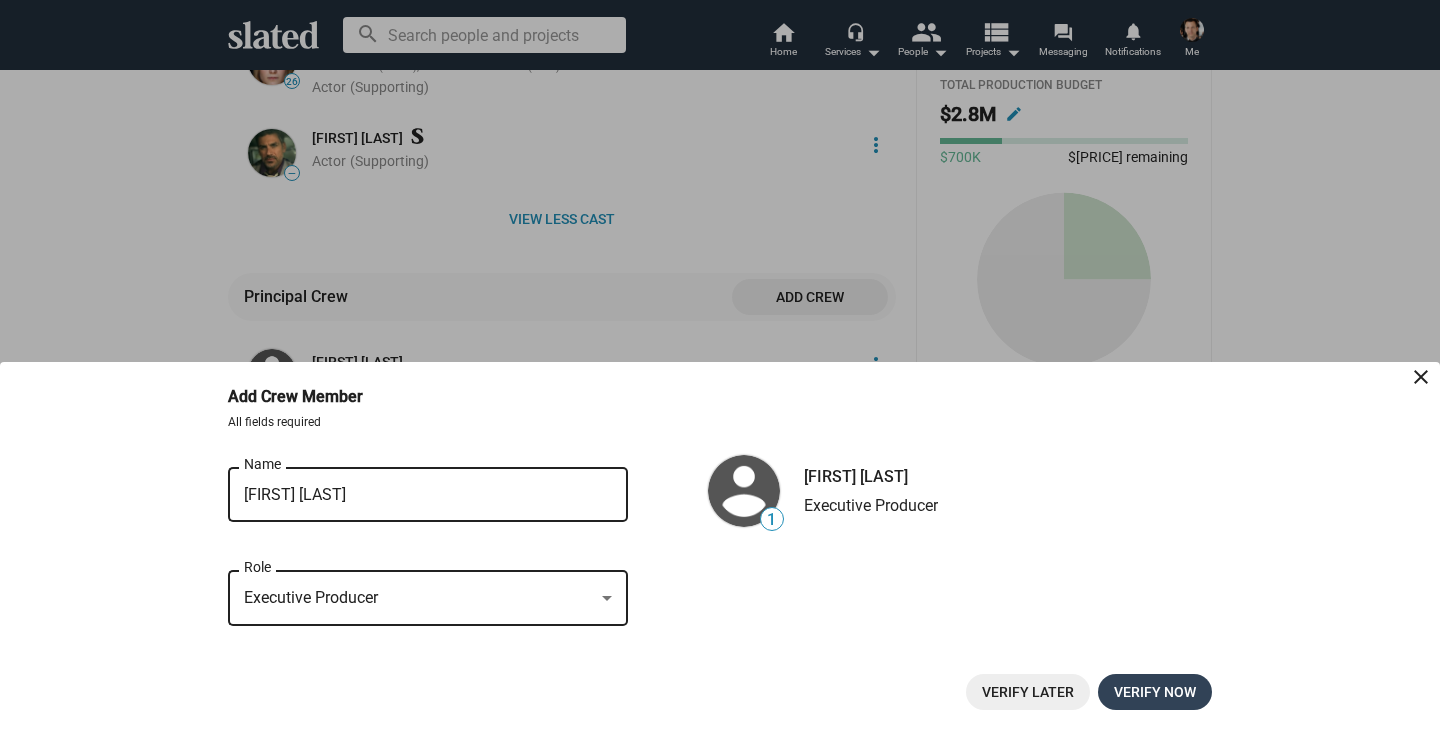 click on "Verify now" at bounding box center (1155, 692) 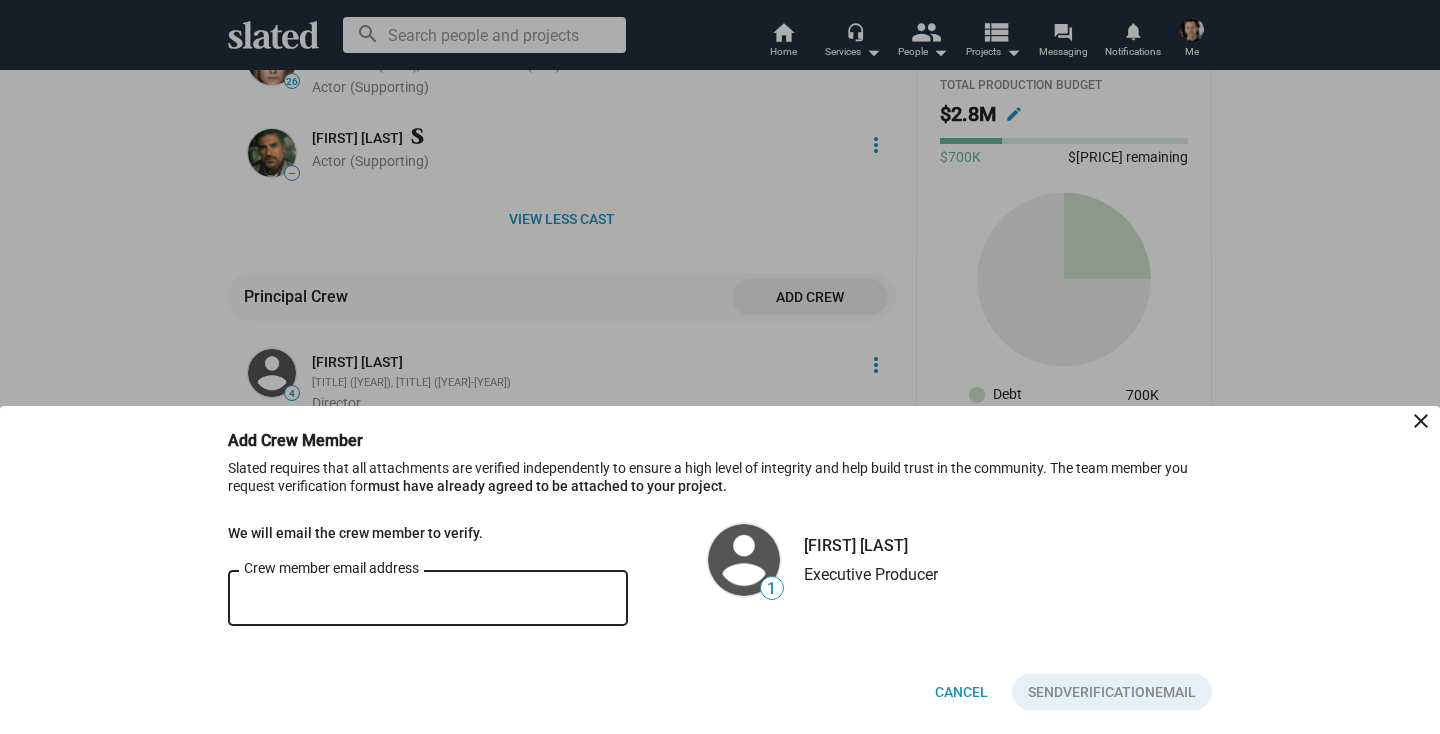 click on "Crew member email address" at bounding box center (428, 599) 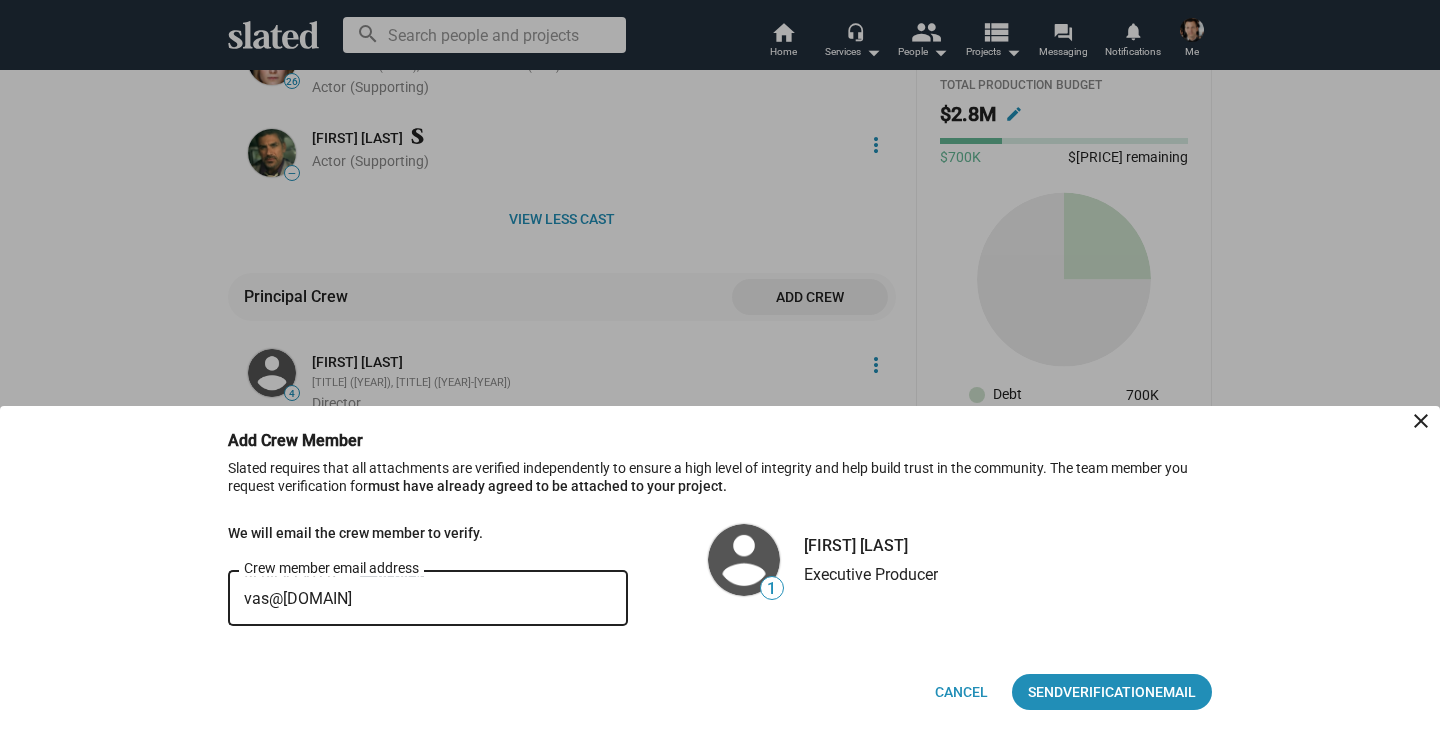 type on "vas@[DOMAIN]" 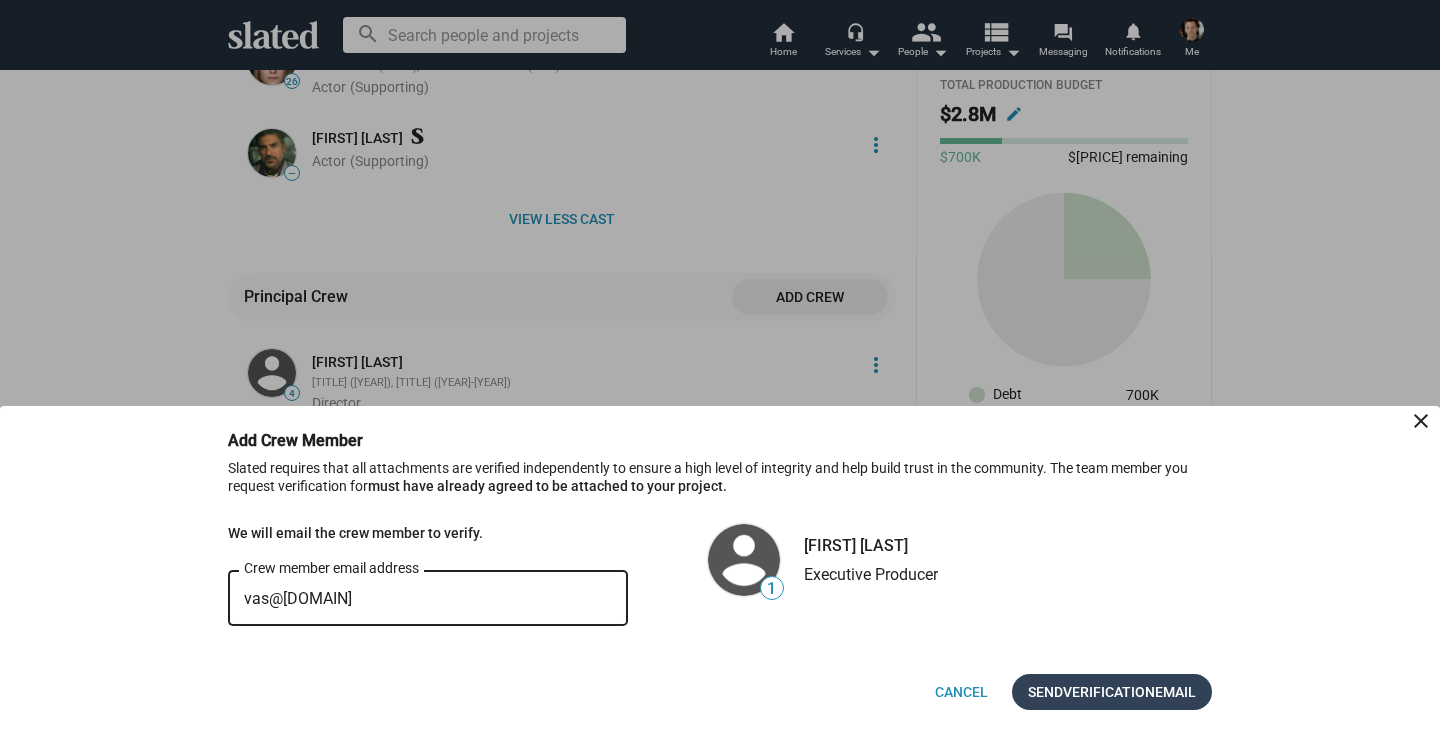click on "Verification" at bounding box center [1109, 692] 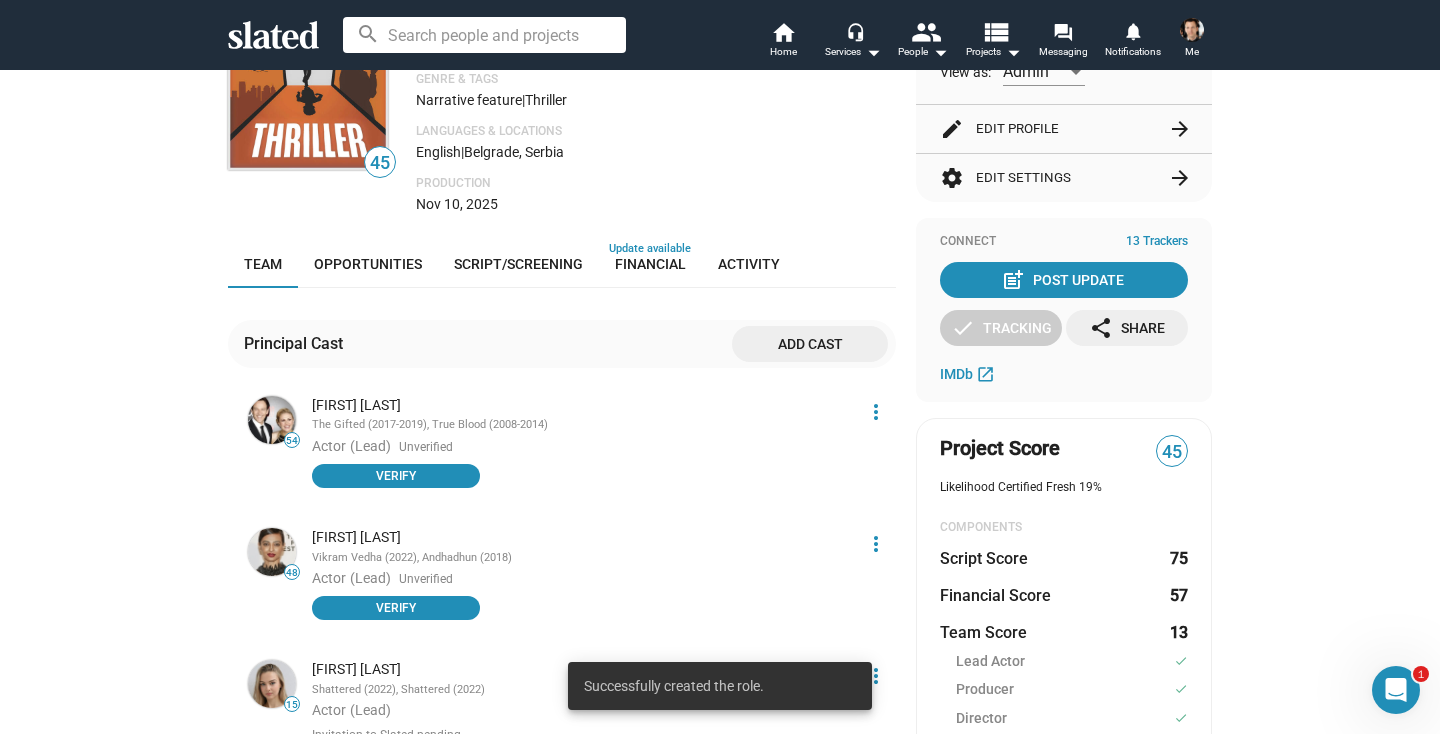 scroll, scrollTop: 0, scrollLeft: 0, axis: both 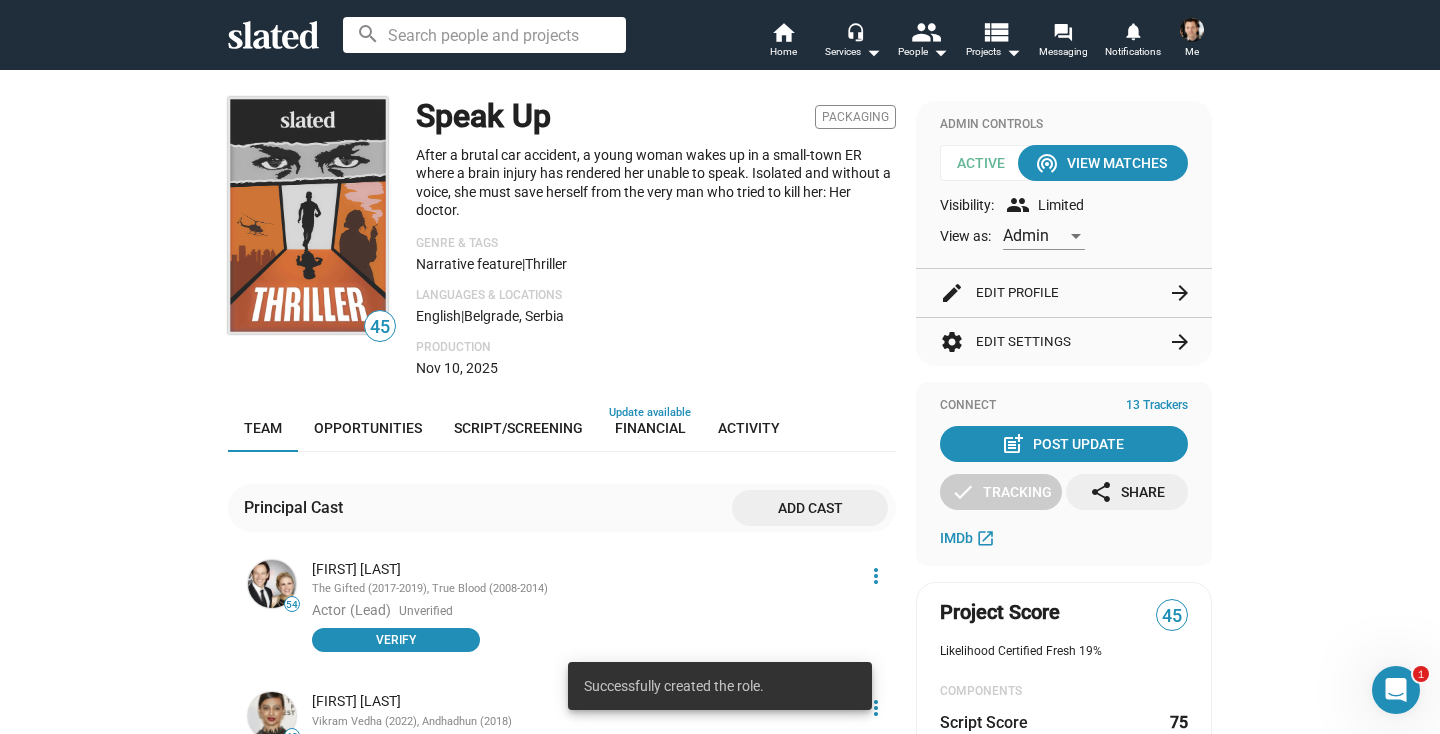 click at bounding box center (1192, 30) 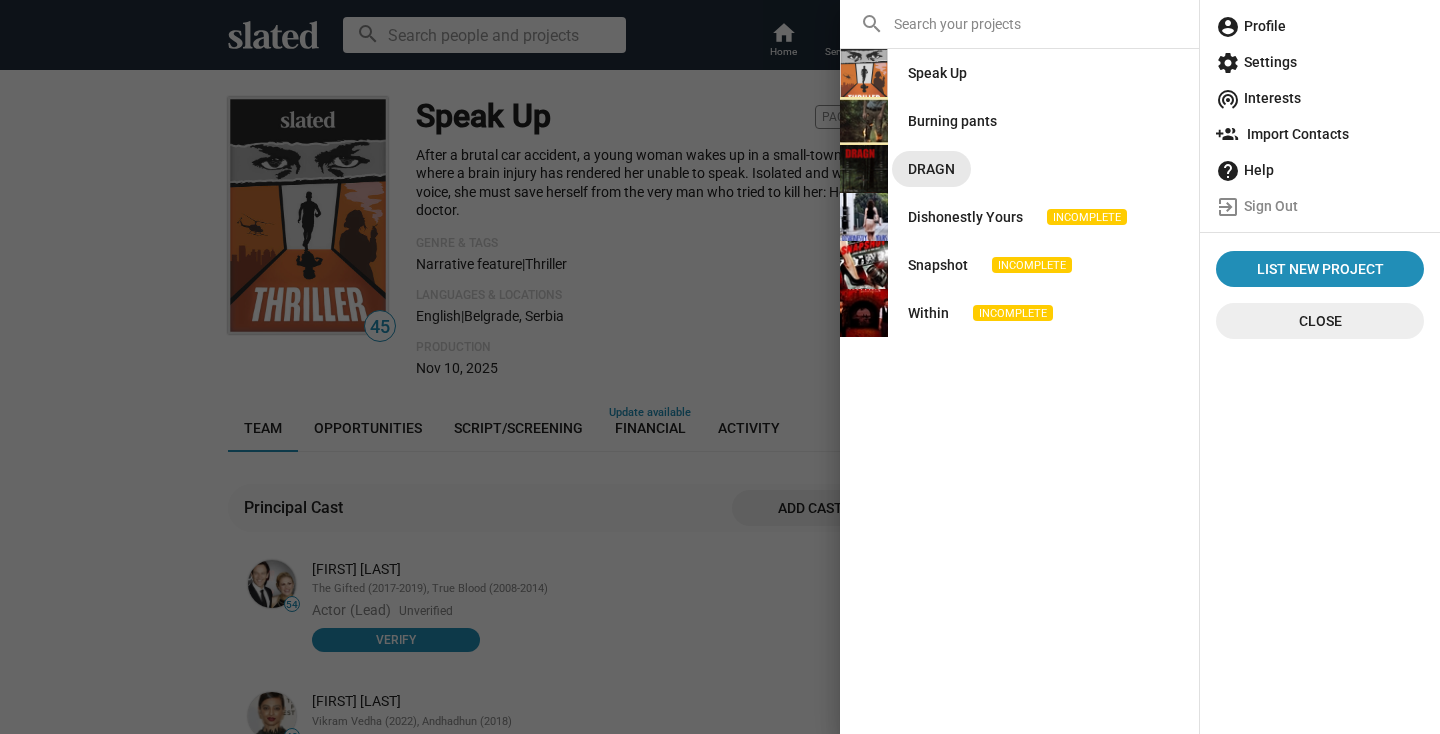 click on "DRAGN" 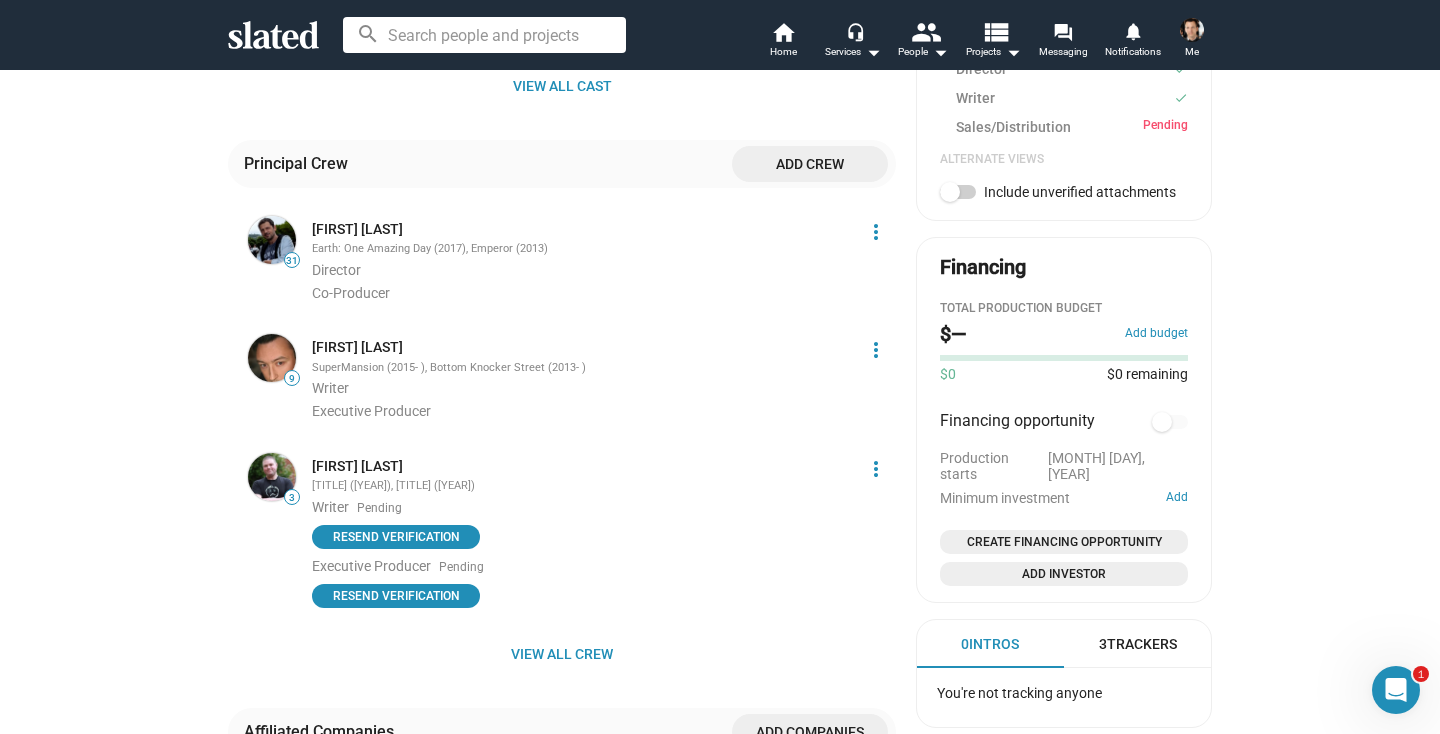 scroll, scrollTop: 947, scrollLeft: 0, axis: vertical 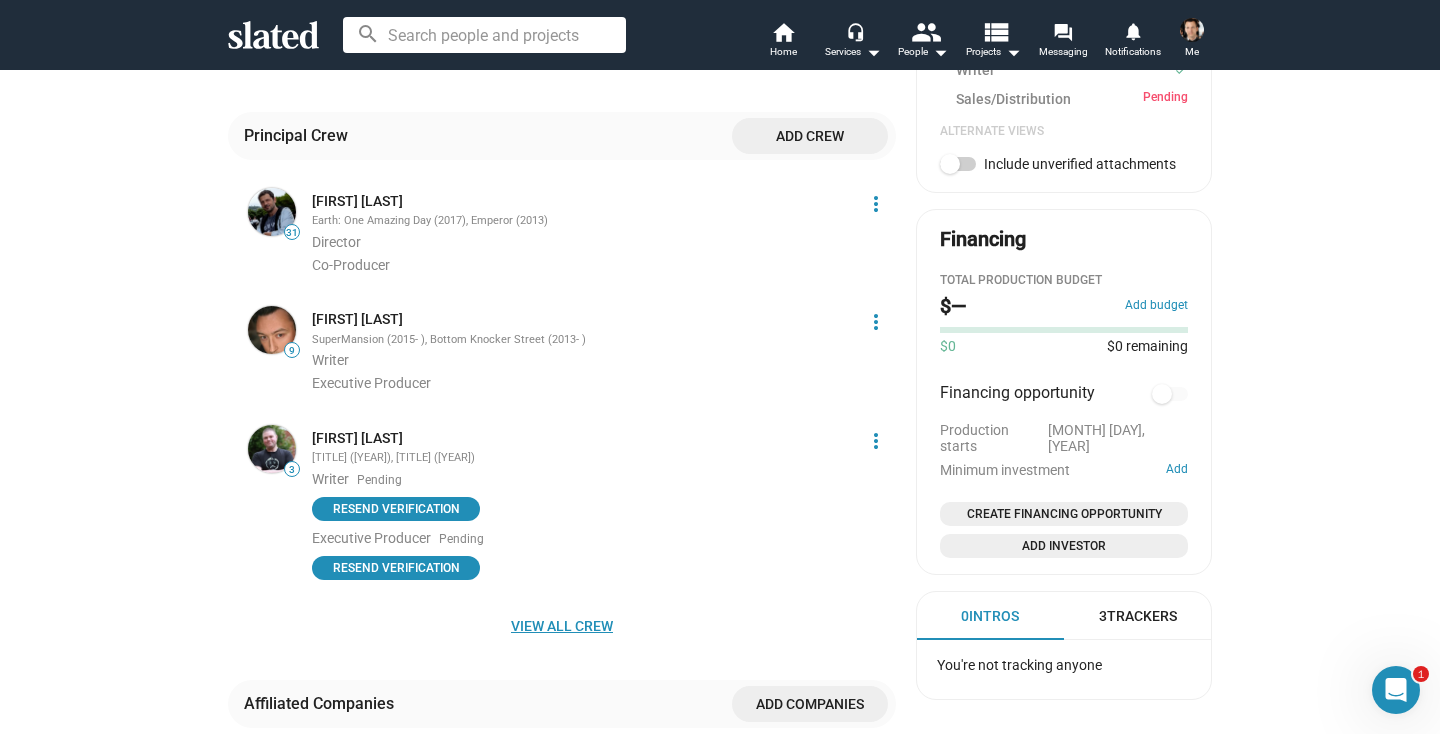 click on "View all crew" 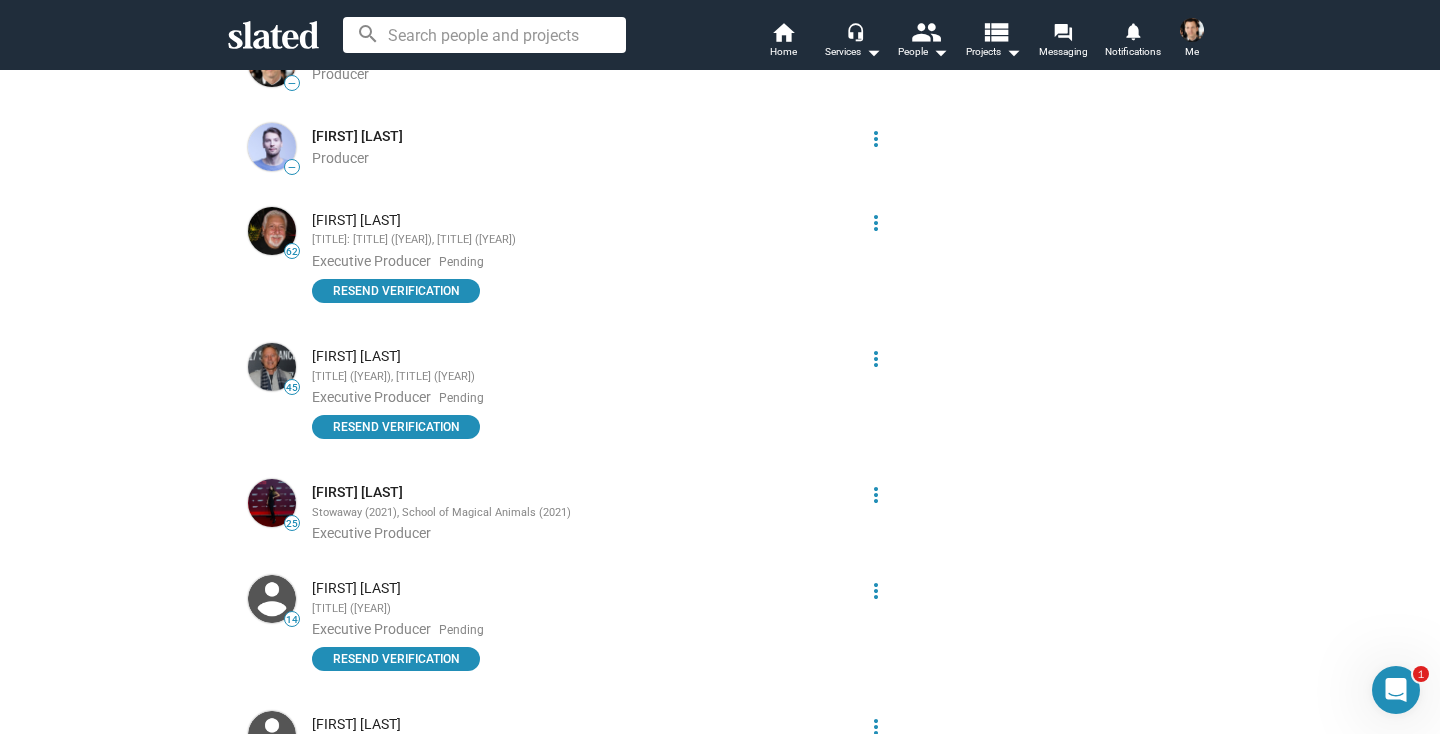 scroll, scrollTop: 1851, scrollLeft: 0, axis: vertical 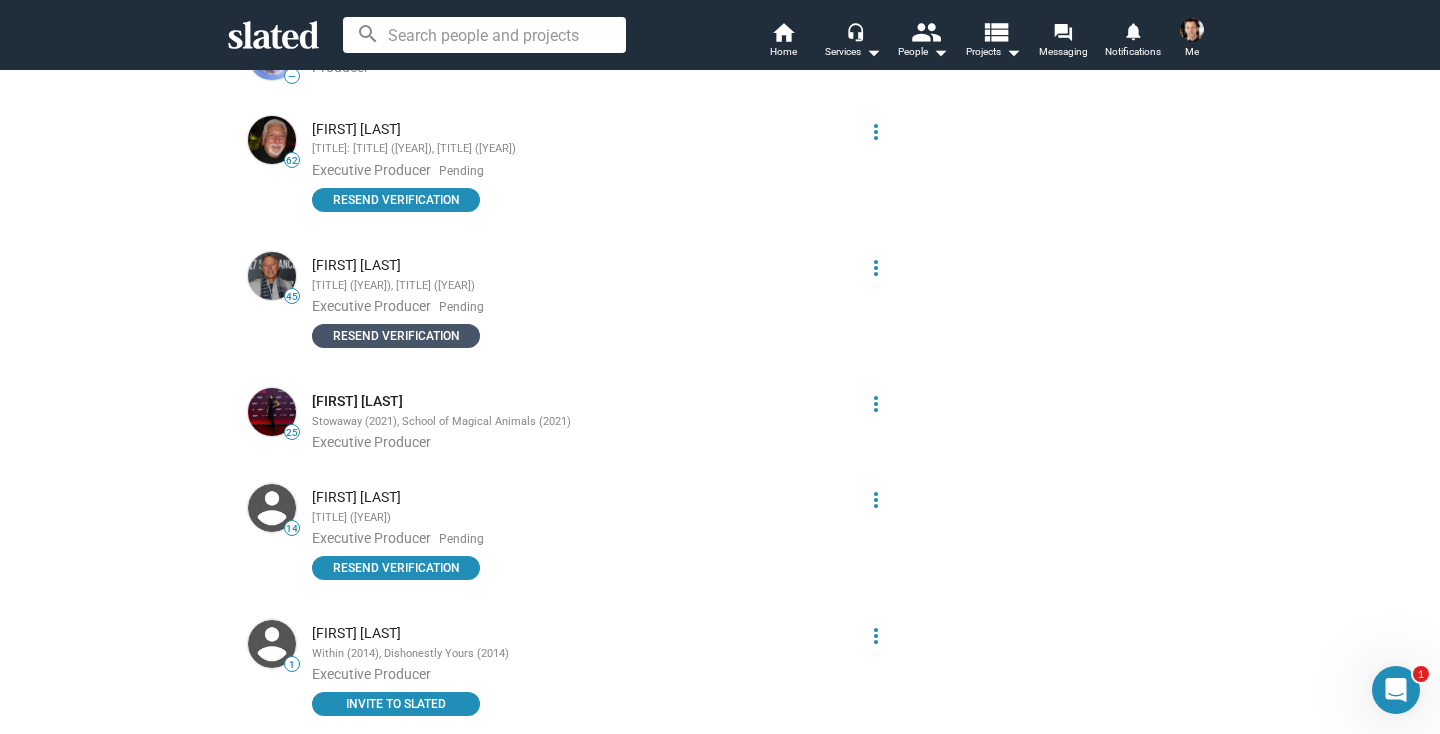 click on "Resend verification" 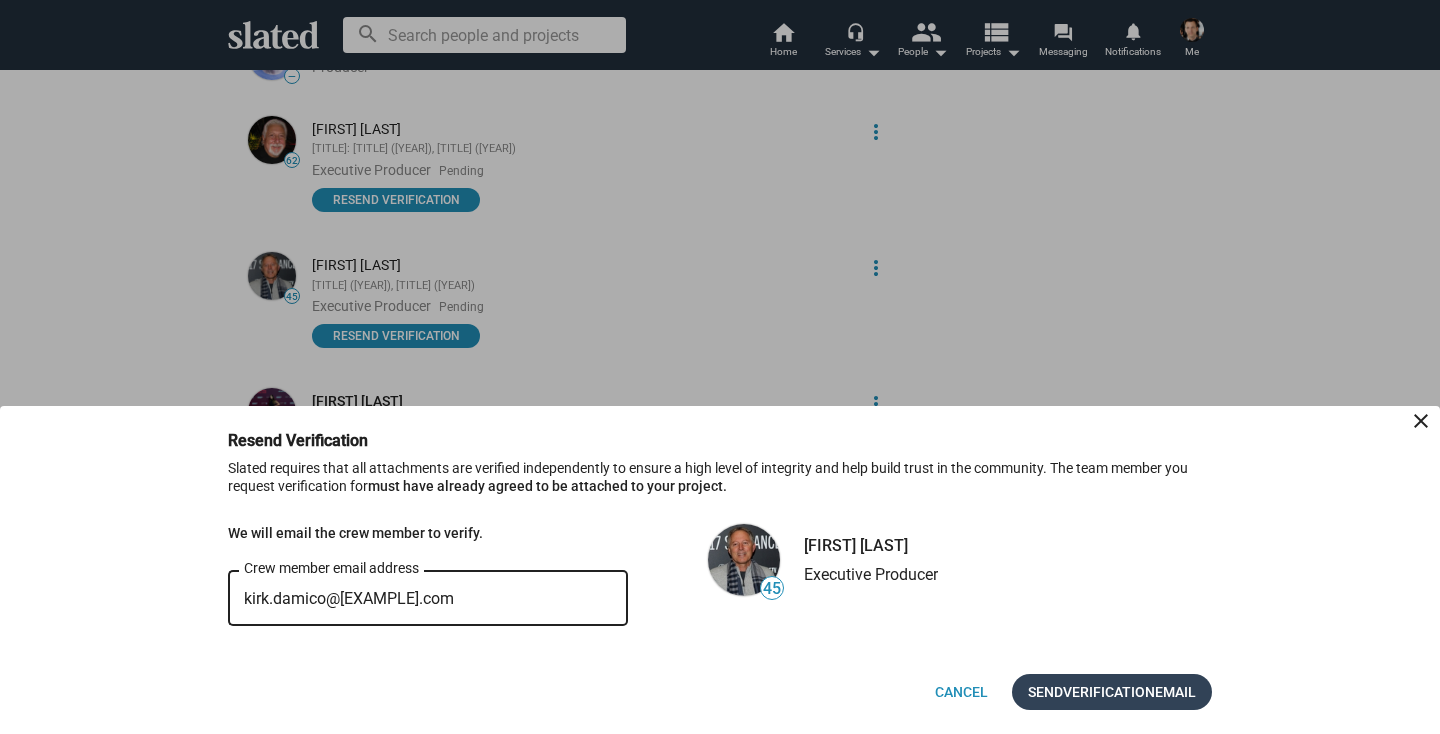 click on "Verification" at bounding box center (1109, 692) 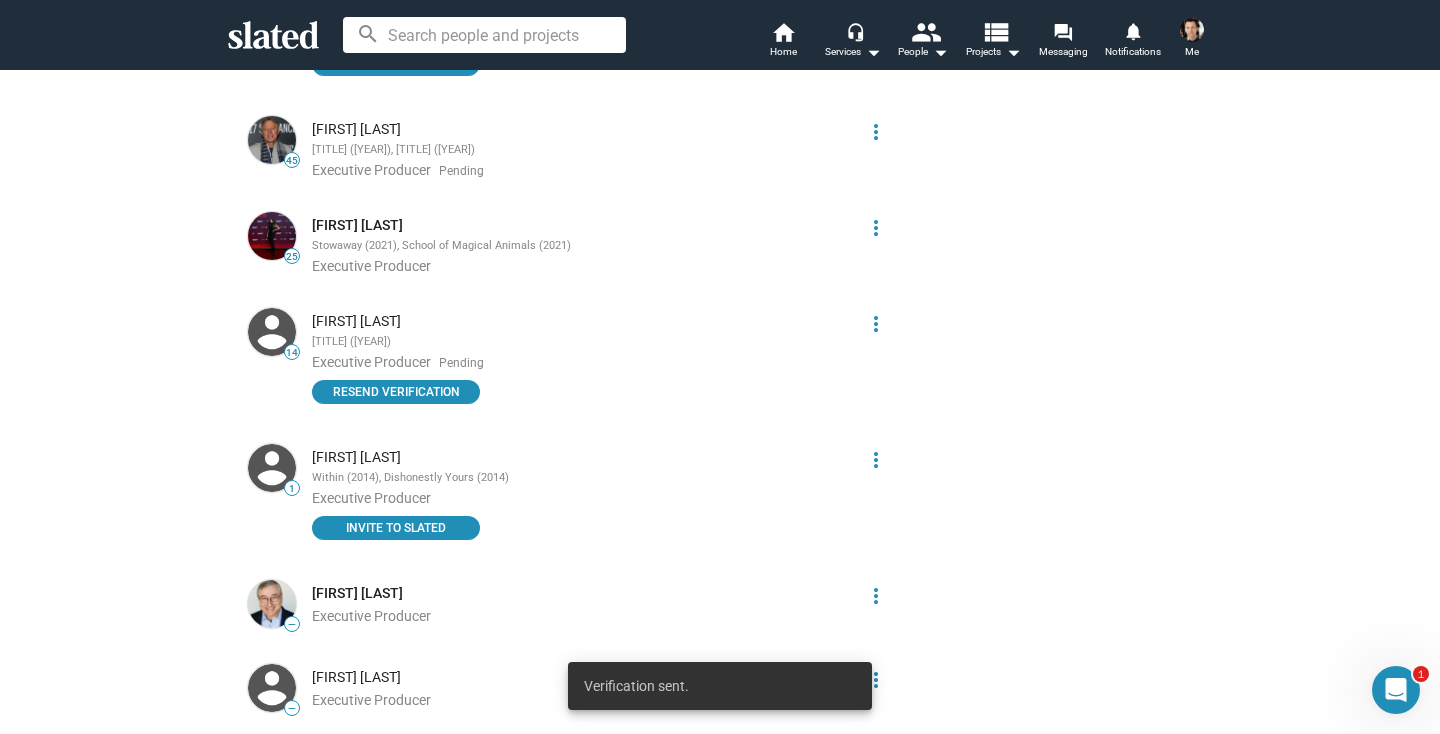 scroll, scrollTop: 2077, scrollLeft: 0, axis: vertical 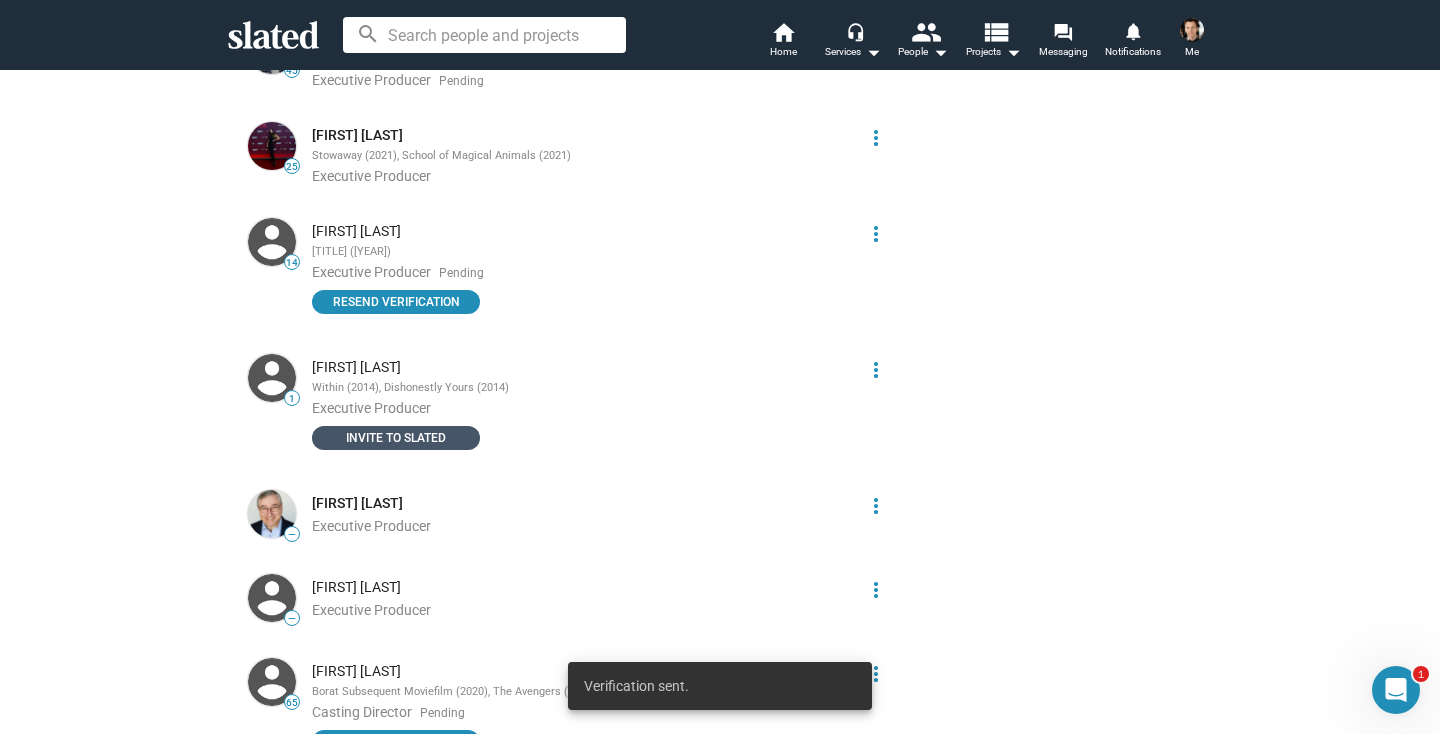 click on "INVITE TO SLATED" 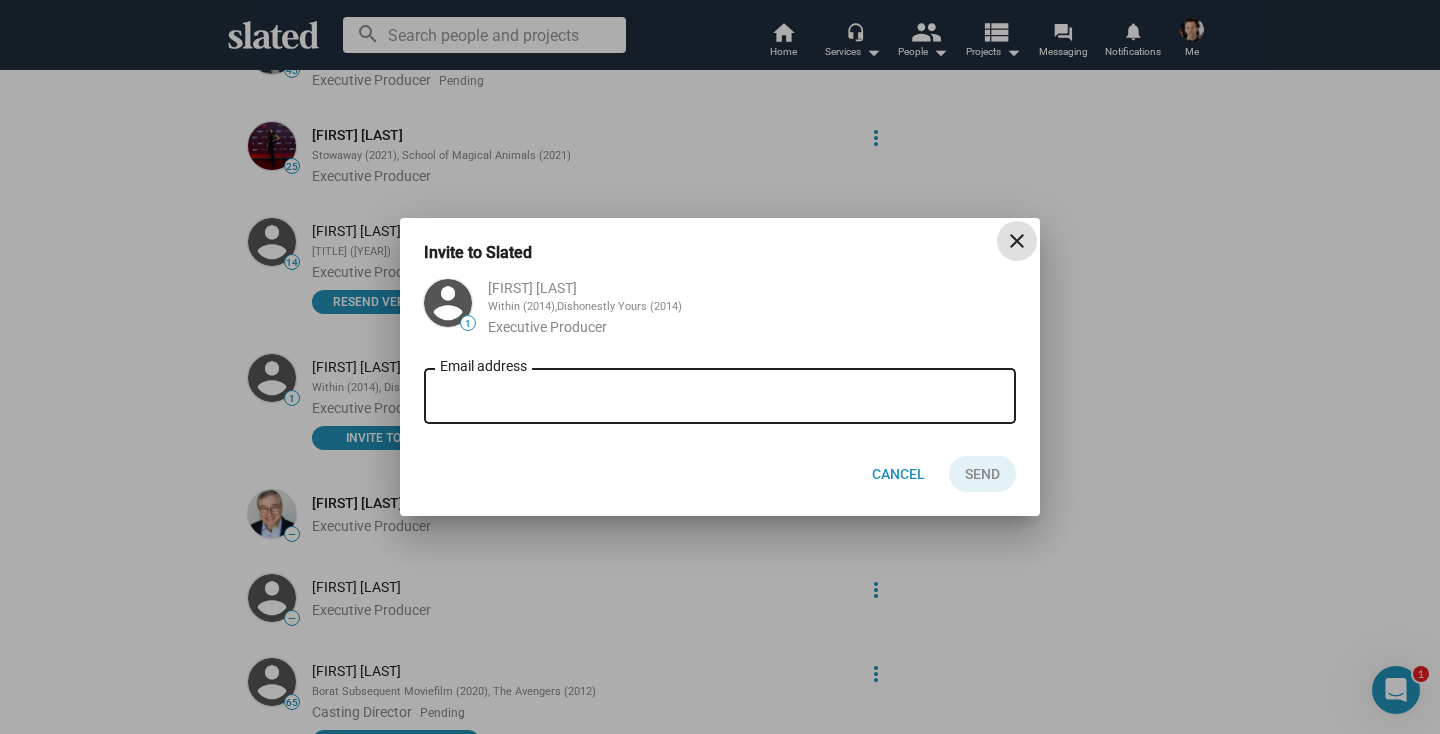 click on "Email address" at bounding box center (720, 397) 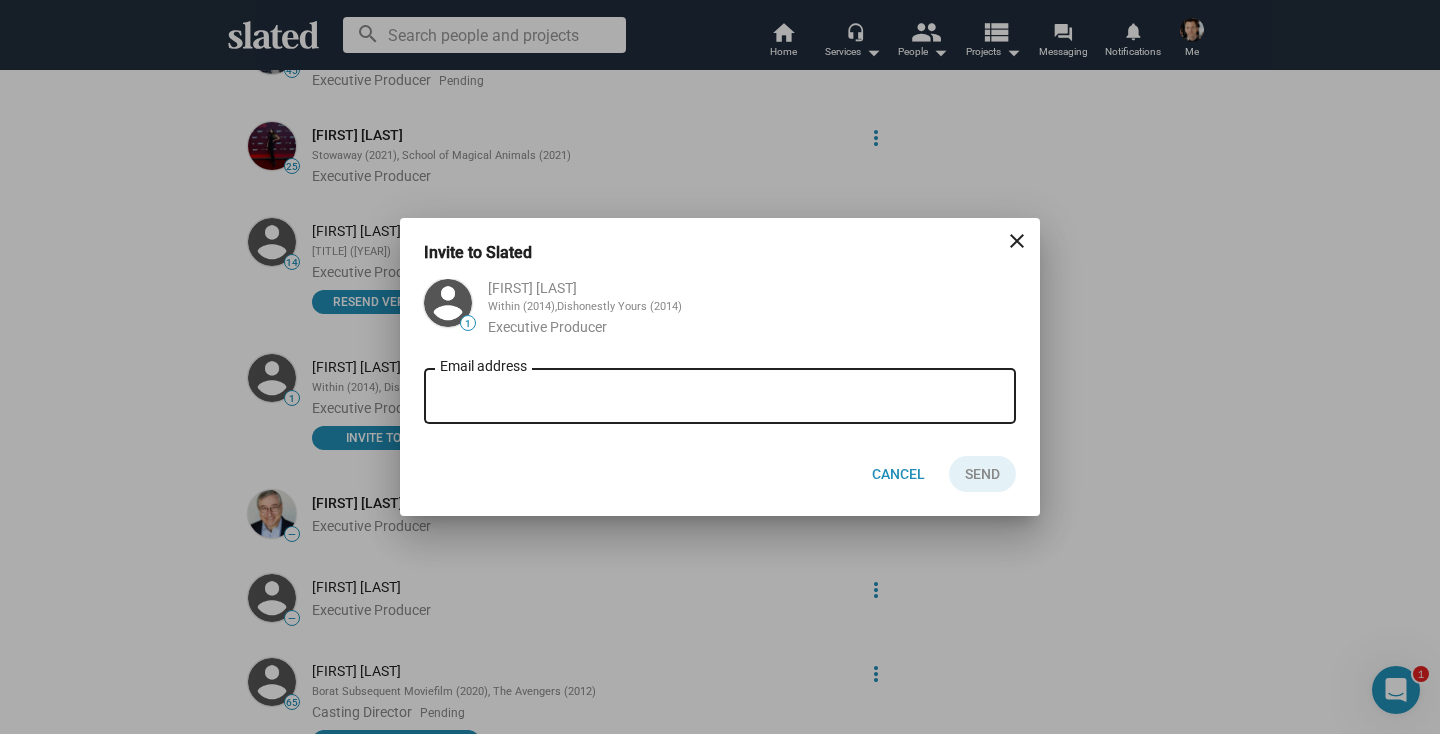 paste on "vas@[DOMAIN]" 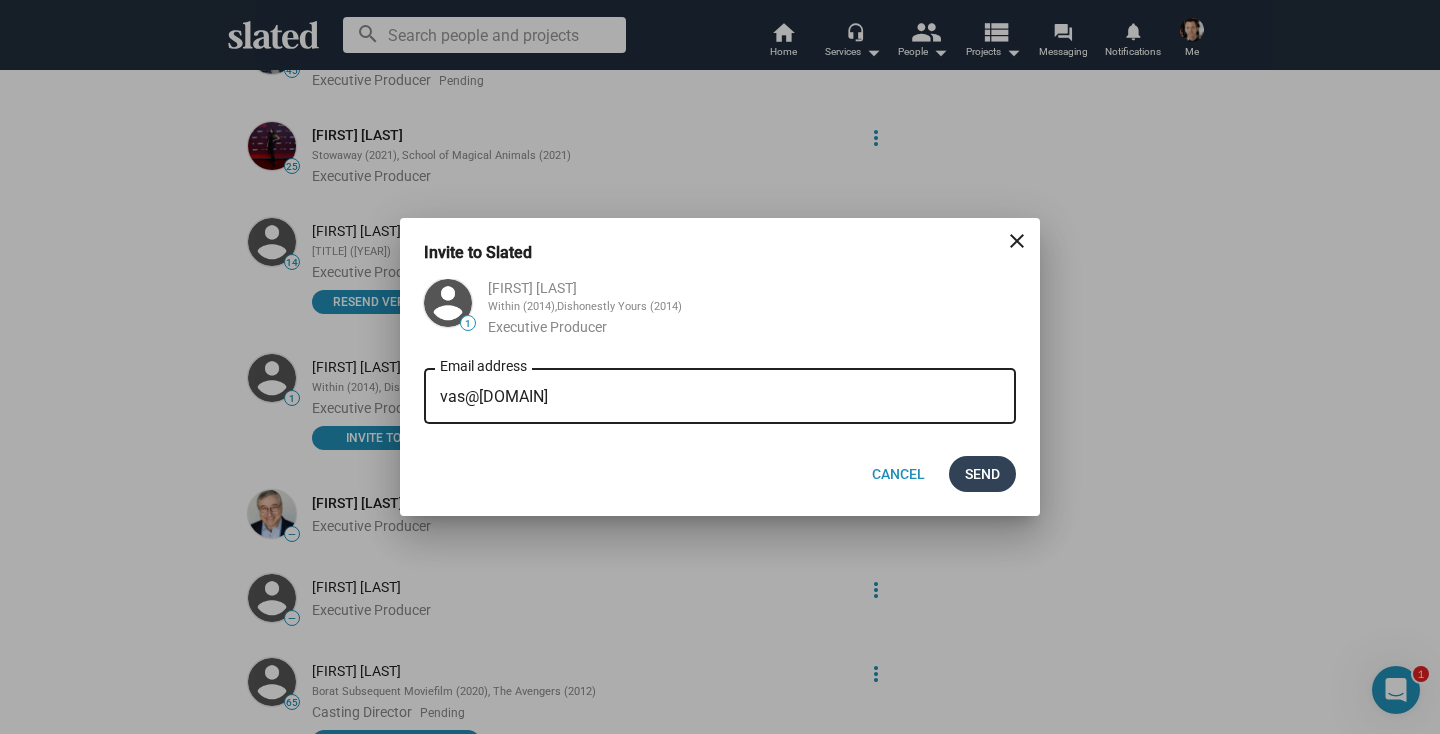type on "vas@[DOMAIN]" 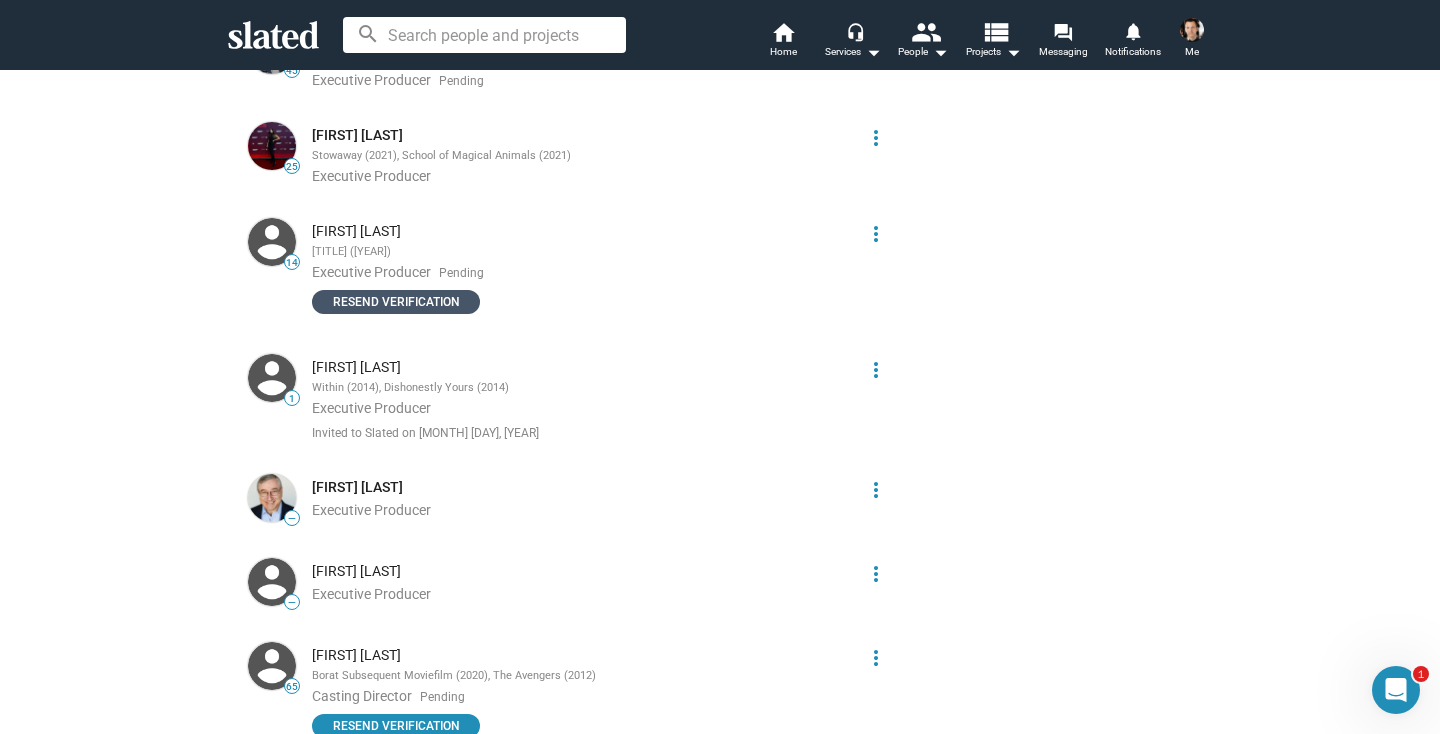 click on "Resend verification" 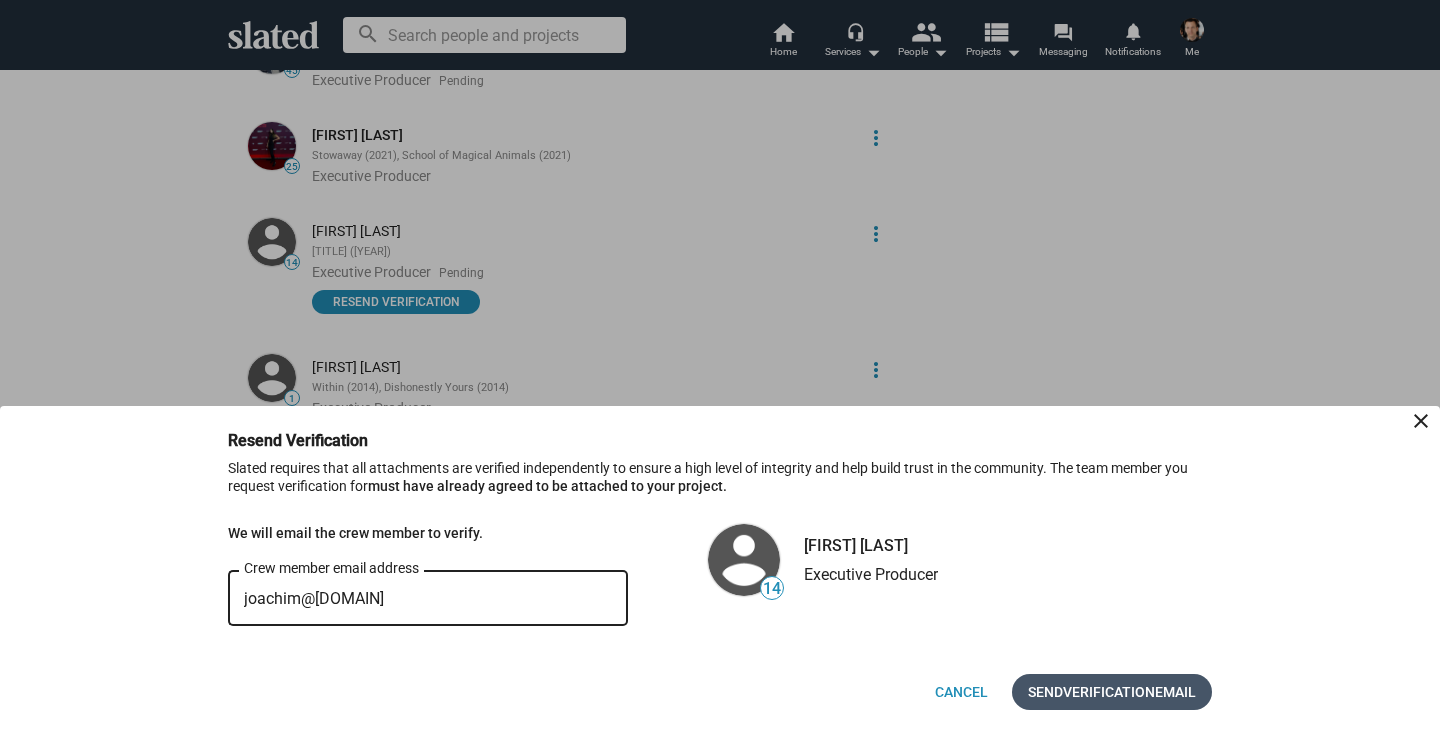 click on "Verification" at bounding box center (1109, 692) 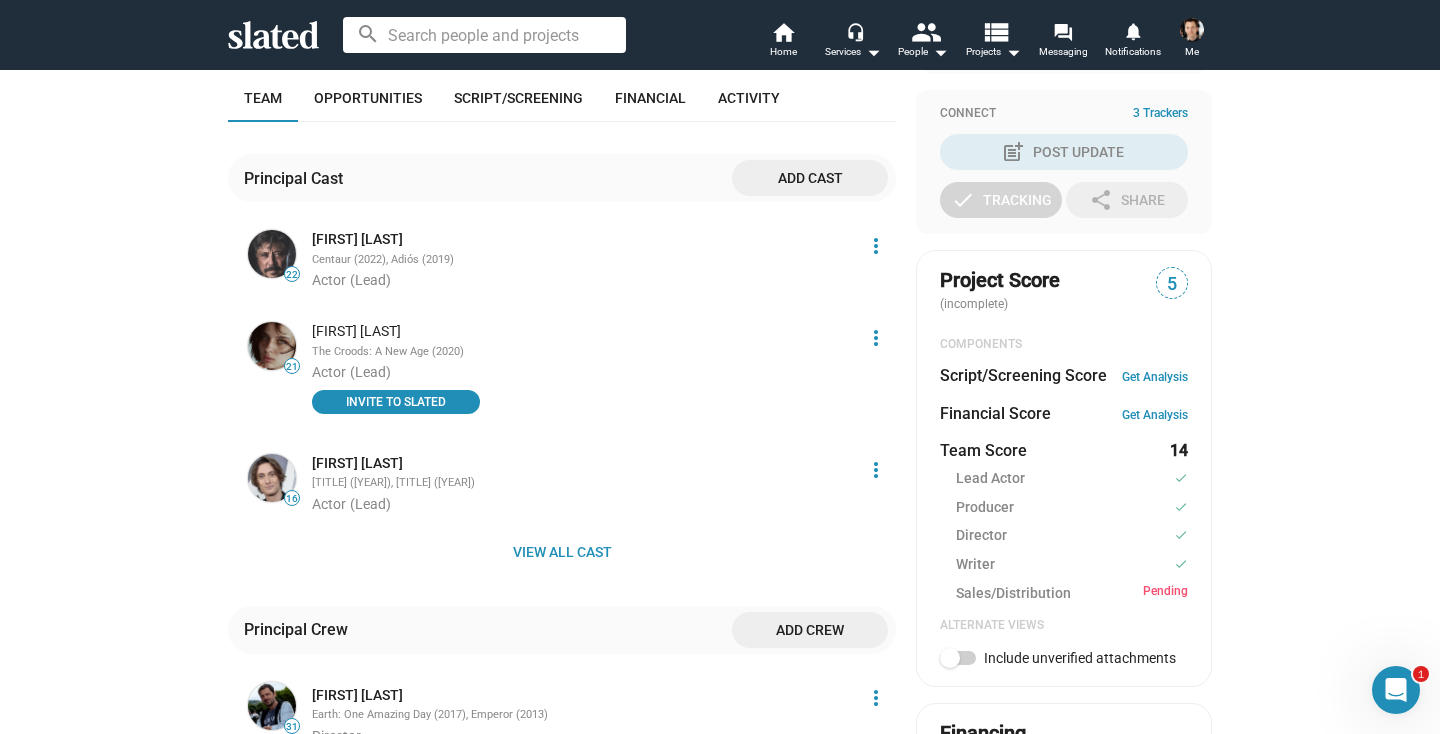 scroll, scrollTop: 474, scrollLeft: 0, axis: vertical 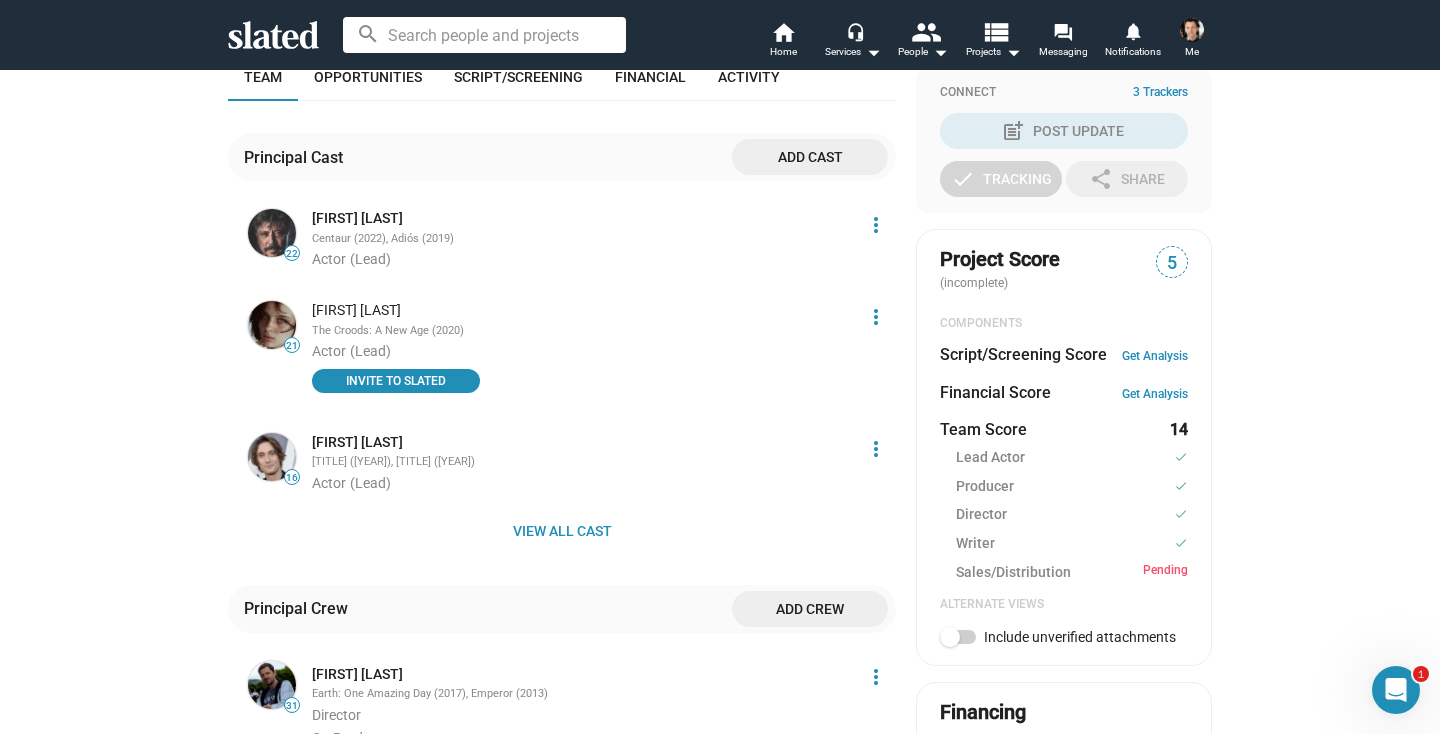 click at bounding box center [958, 637] 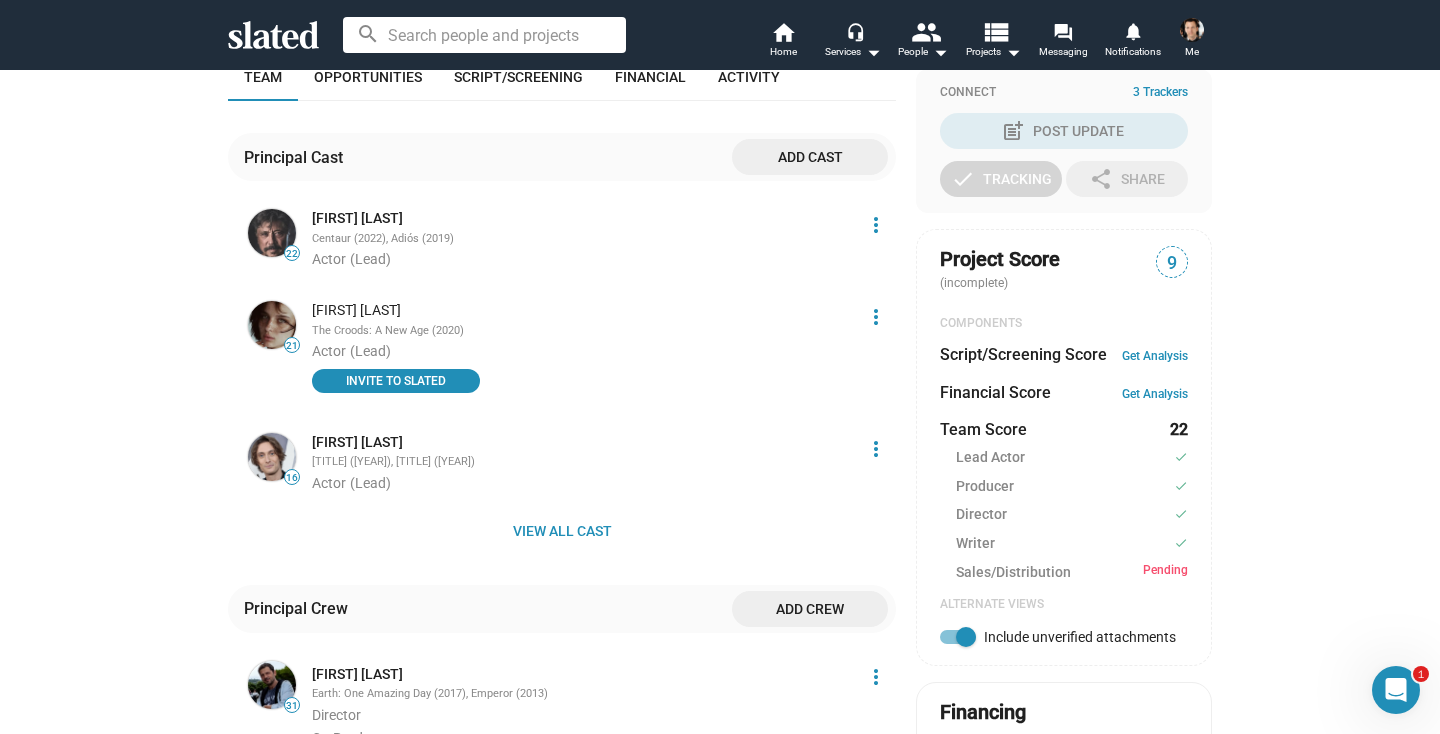 scroll, scrollTop: 0, scrollLeft: 0, axis: both 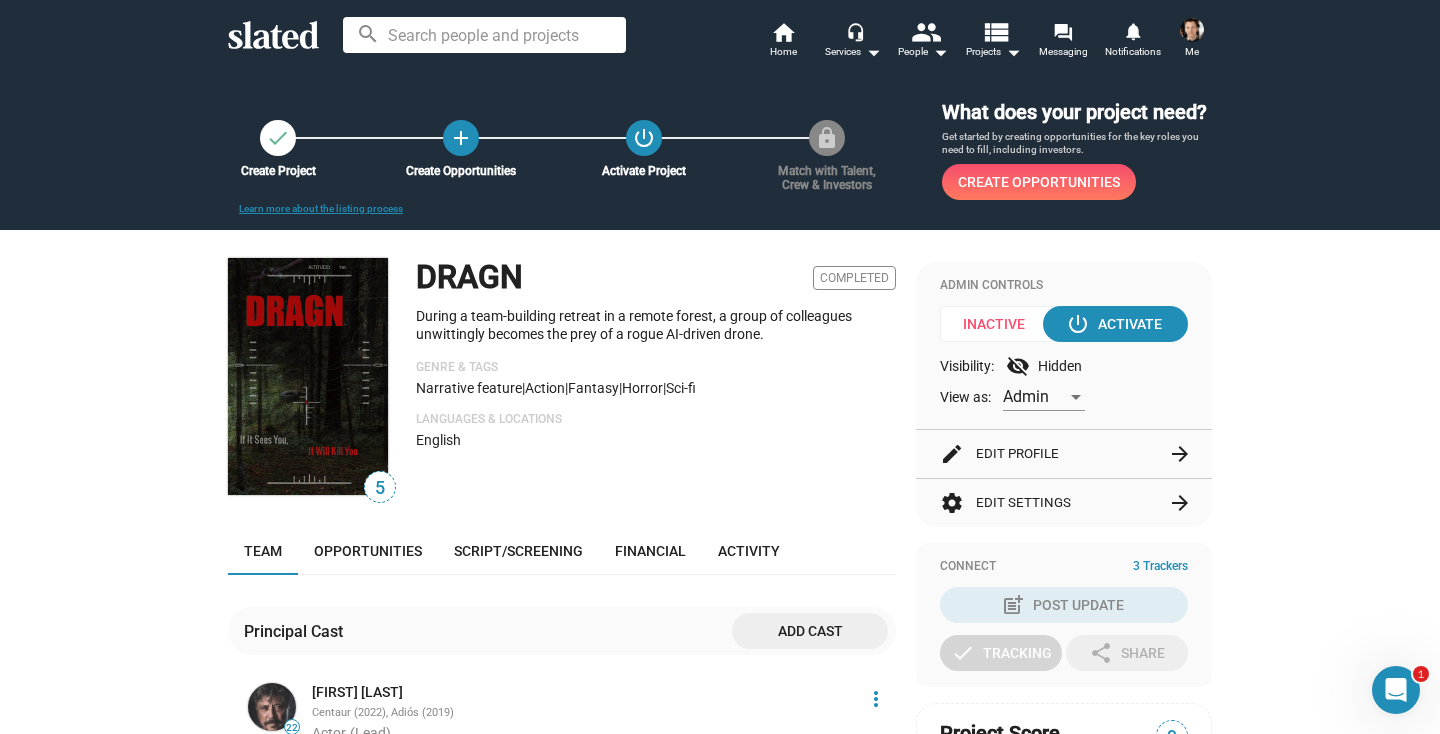 click at bounding box center (1192, 30) 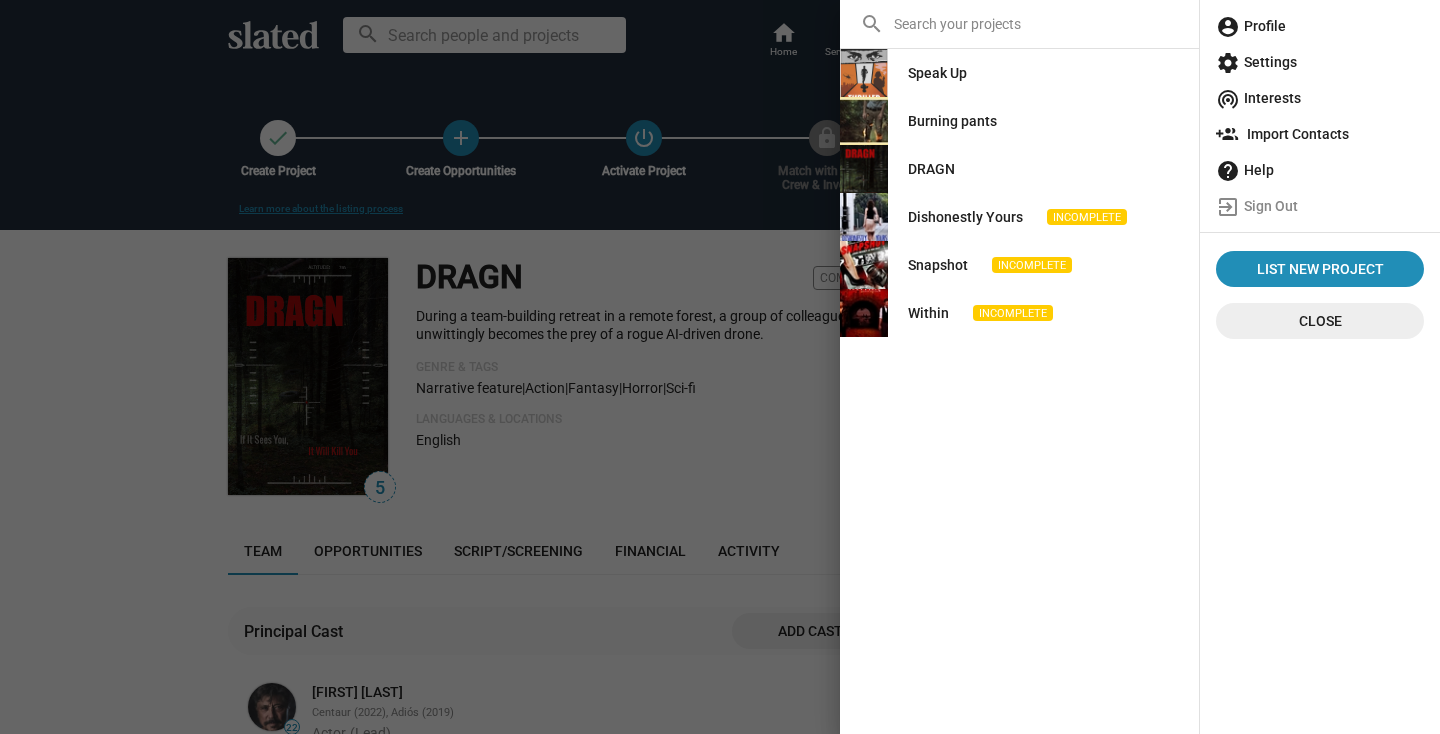 click on "account_circle  Profile" 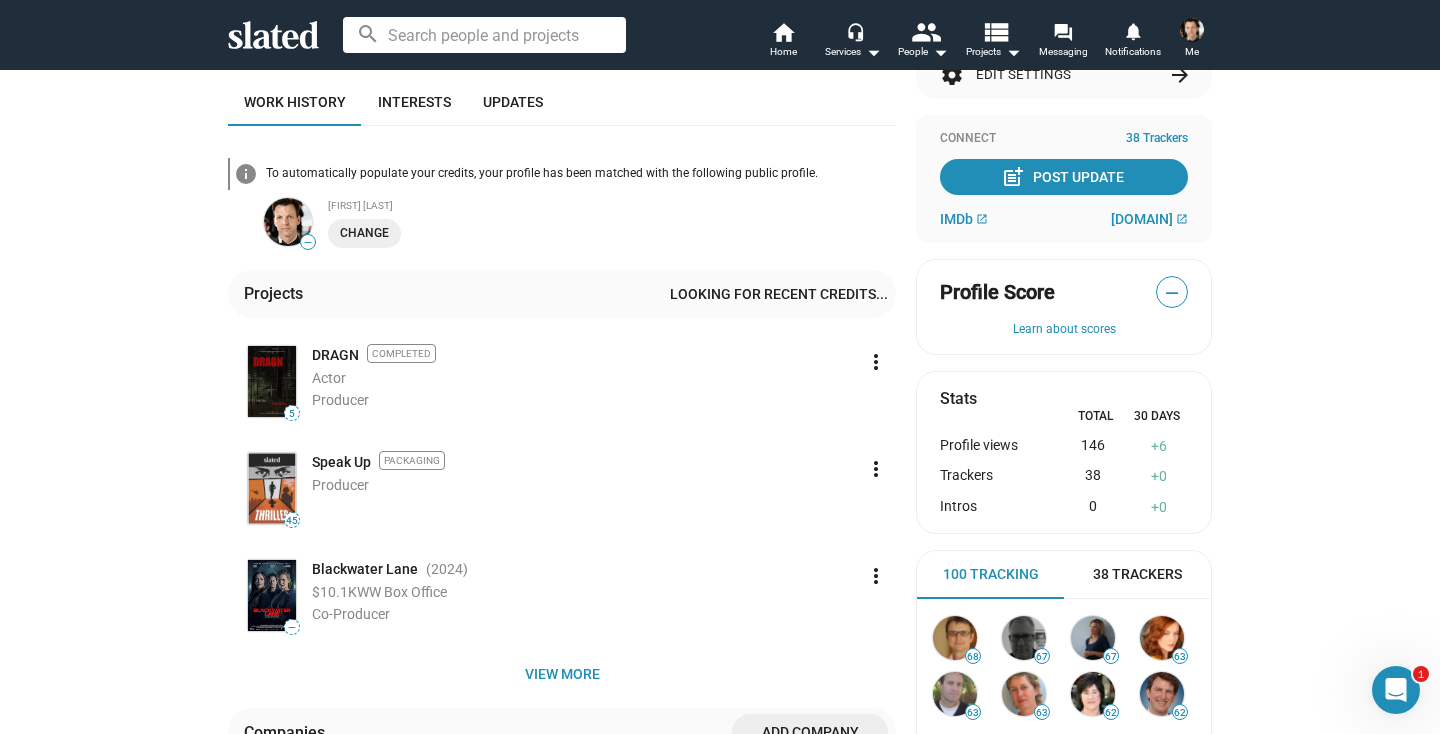 scroll, scrollTop: 330, scrollLeft: 0, axis: vertical 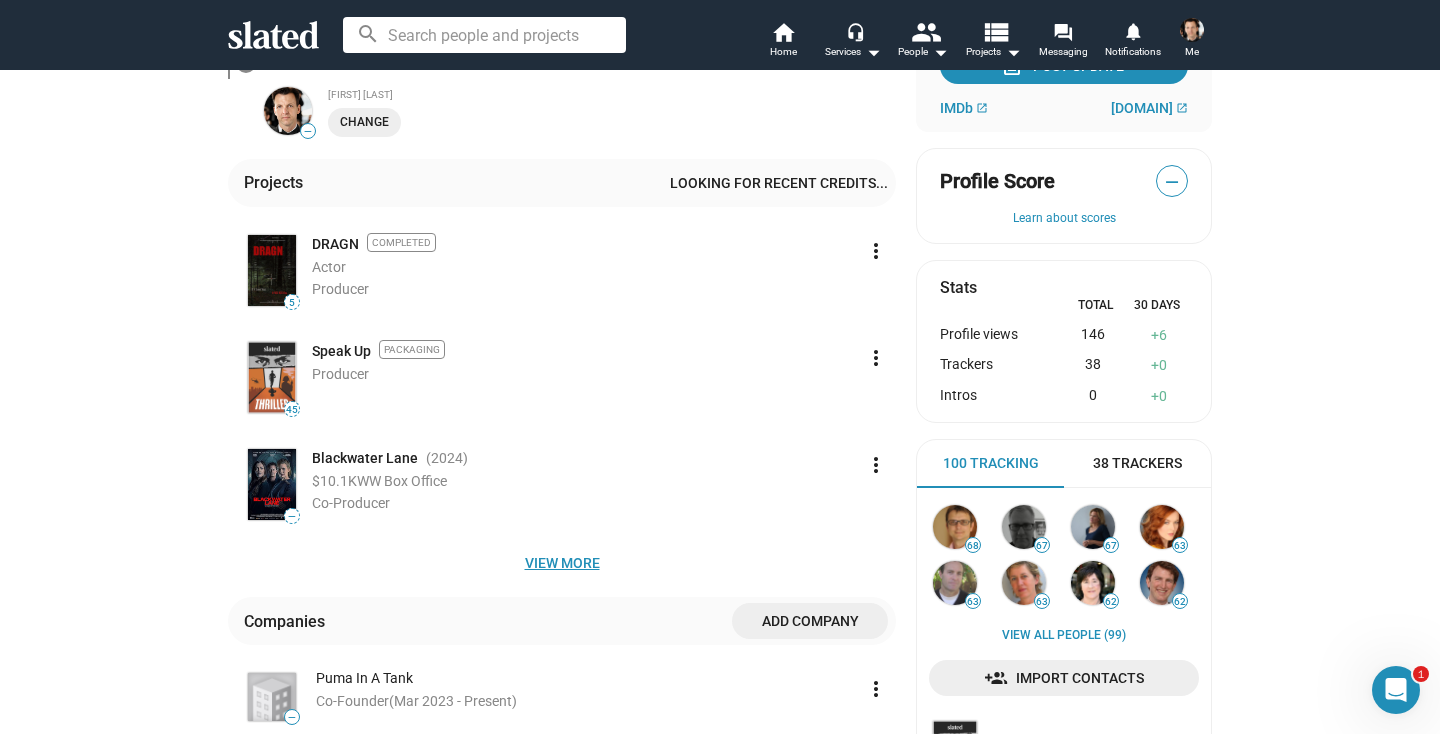 click on "View more" 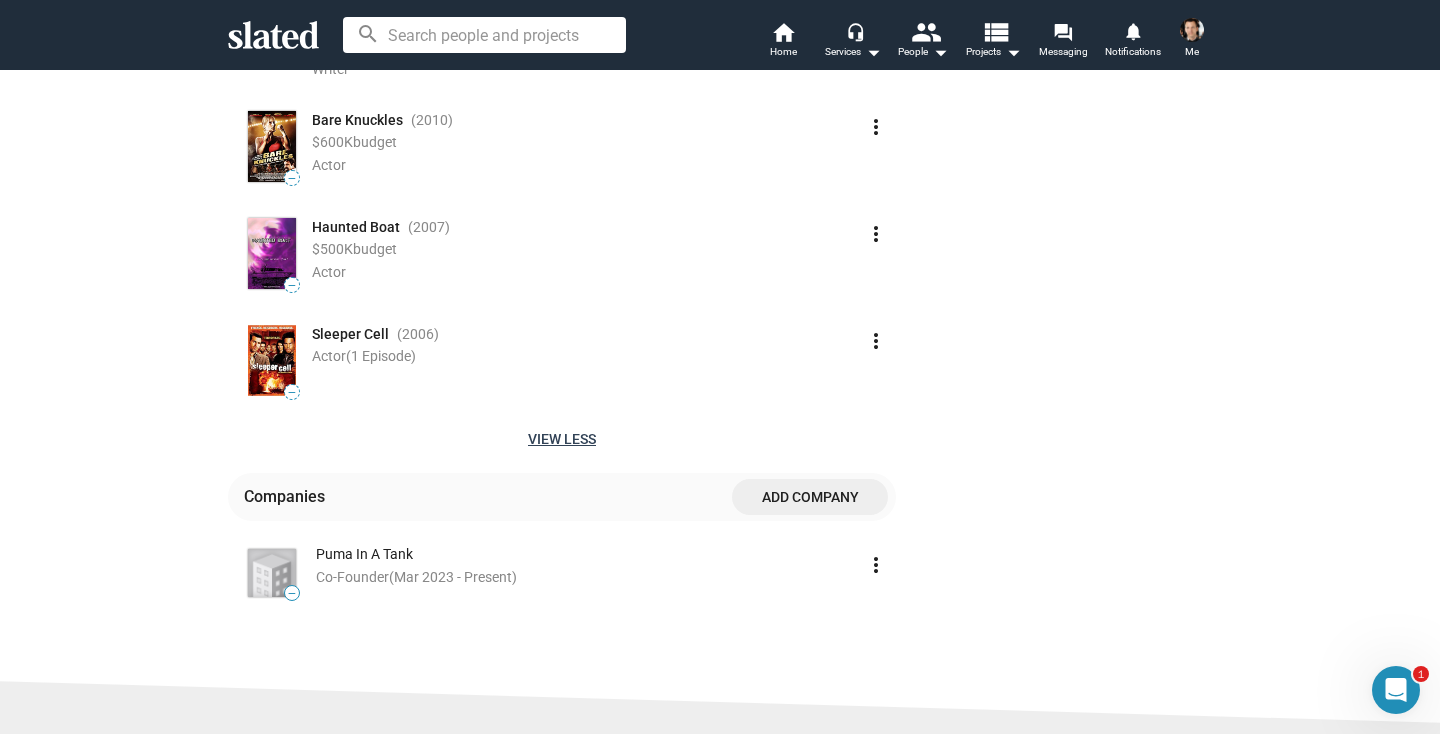 scroll, scrollTop: 2260, scrollLeft: 0, axis: vertical 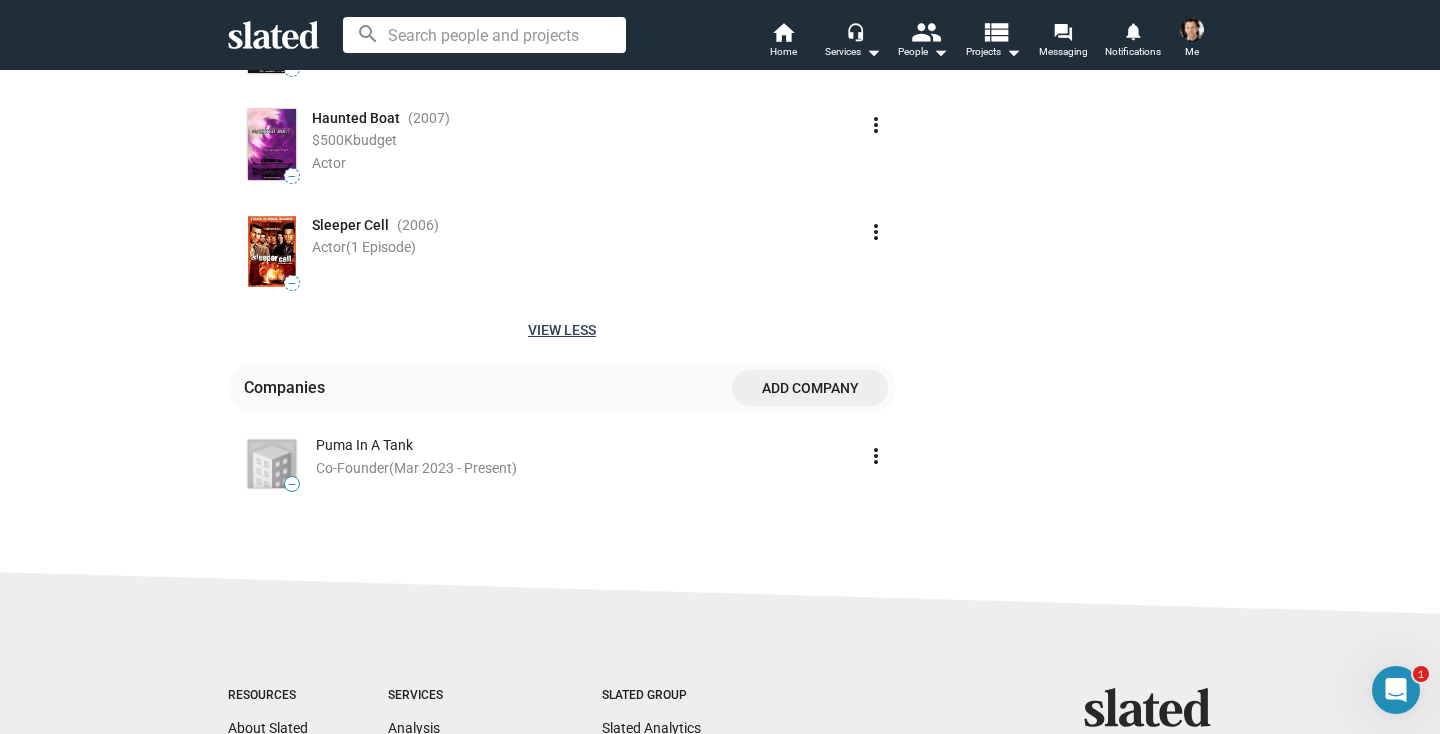 click on "Co-Founder" 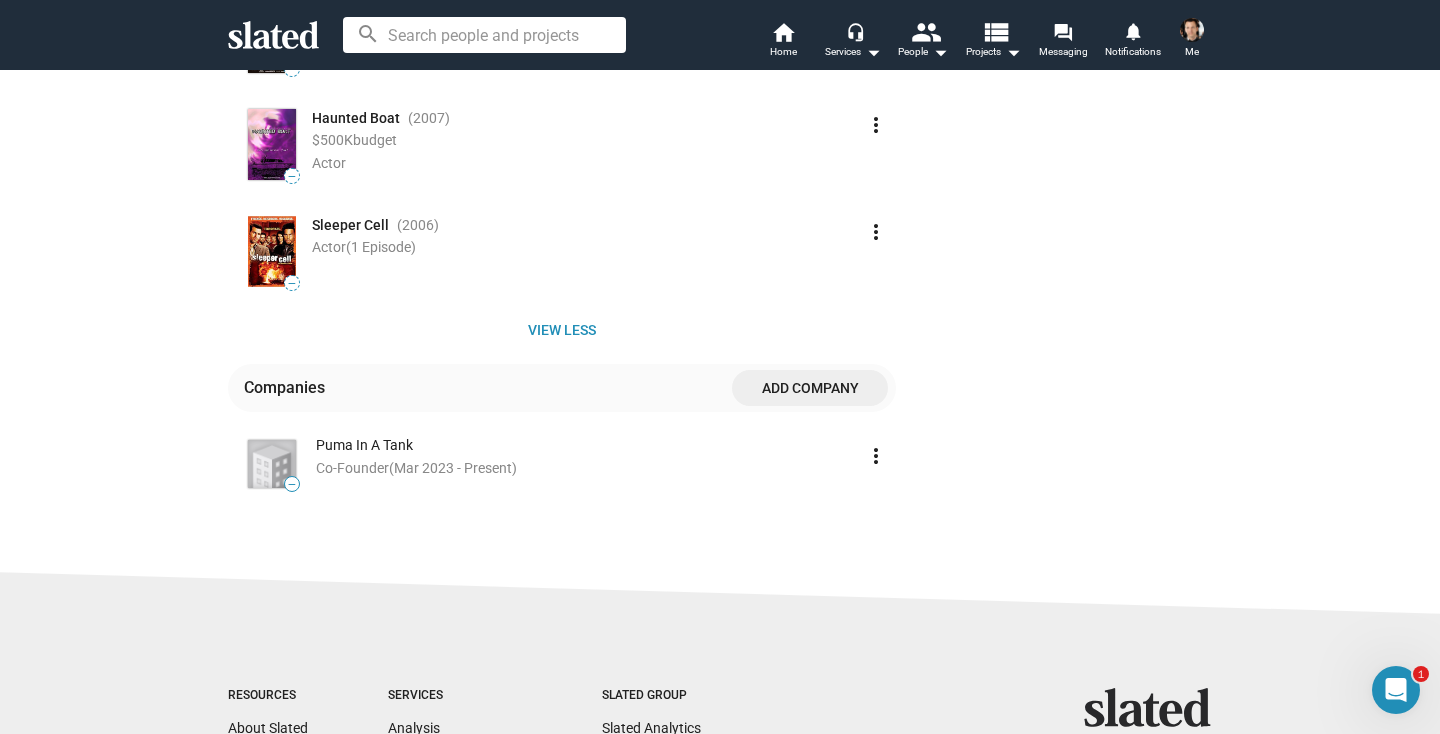 click on "Co-Founder" 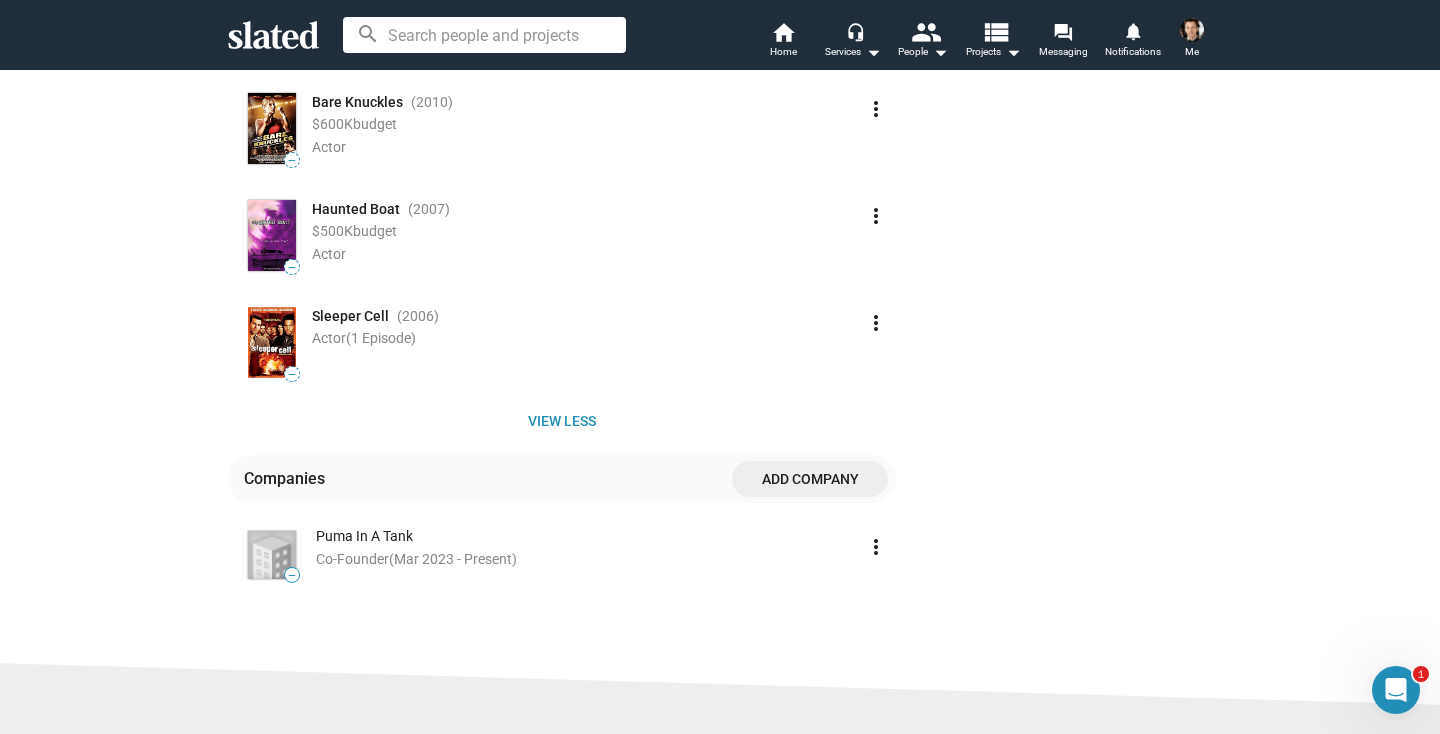 scroll, scrollTop: 2289, scrollLeft: 0, axis: vertical 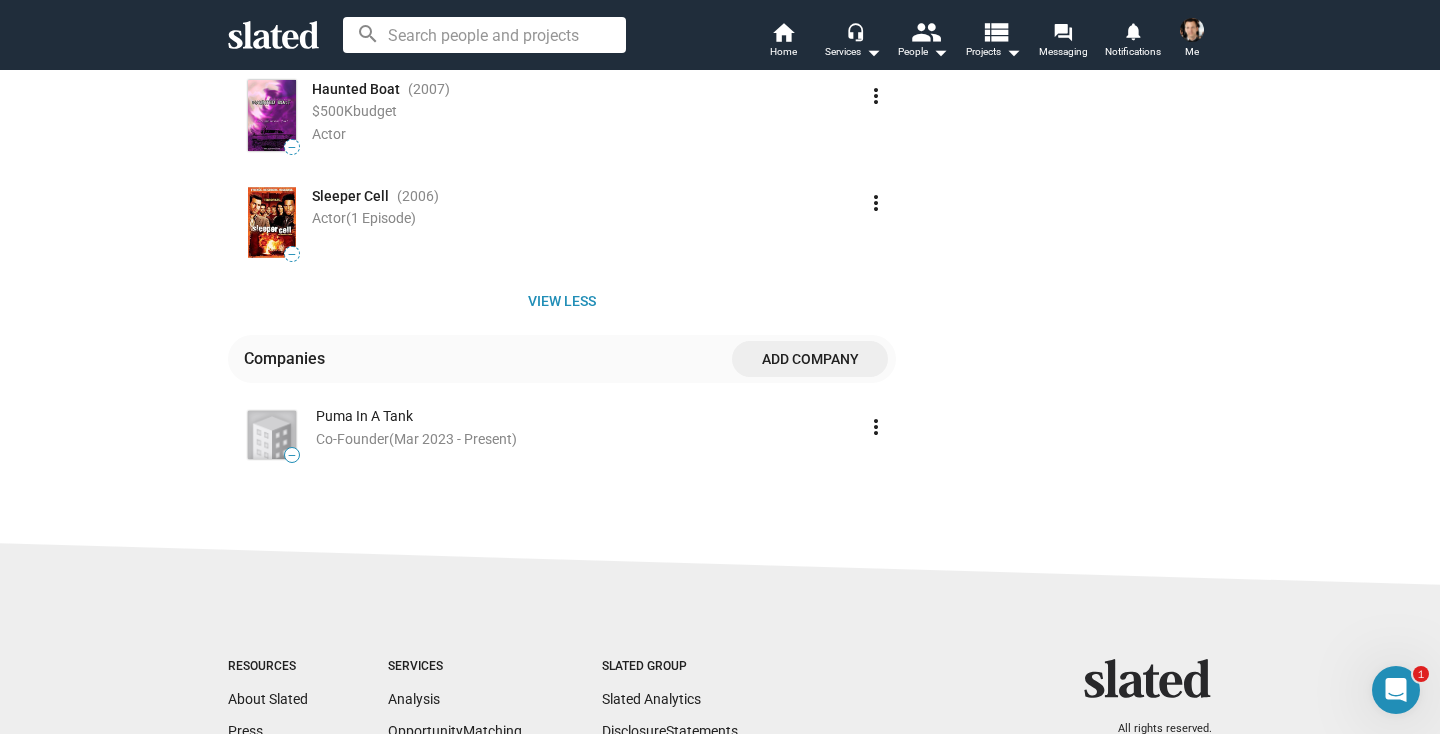 click on "Add Company" 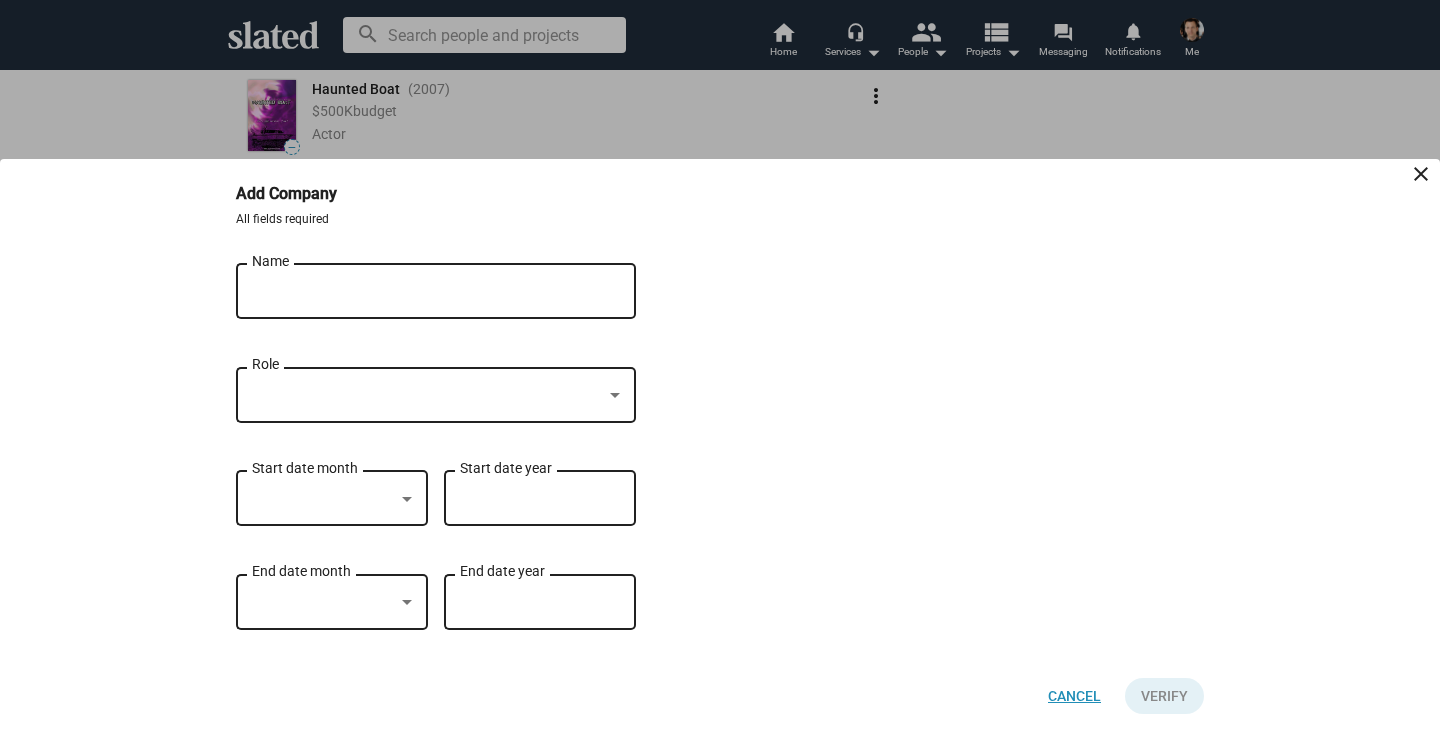 click on "Cancel" at bounding box center [1074, 696] 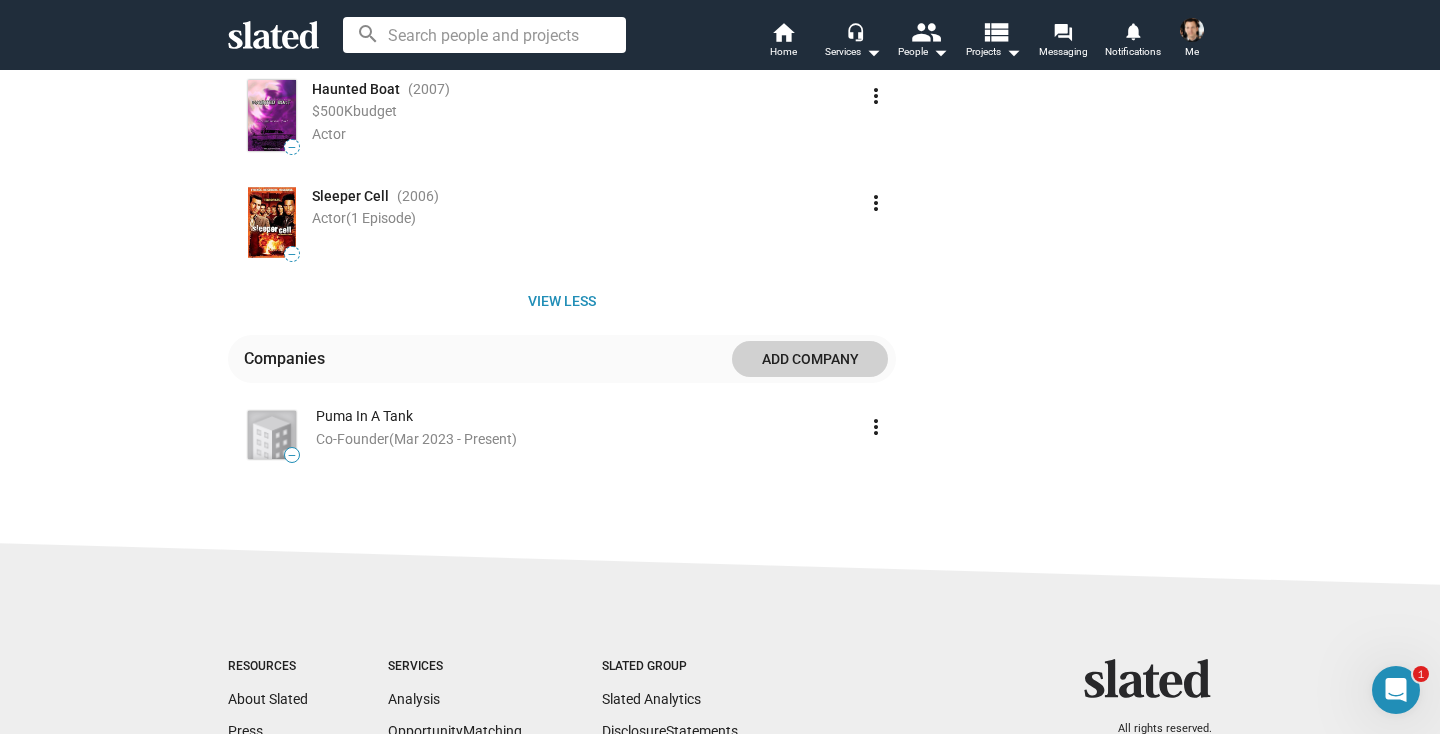 click on "[FIRST] [LAST] Actor , Producer , Writer [CITY], [STATE], [COUNTRY] Multilingual actor/filmmaker, and TV writer/producer Work history Interests Updates info To automatically populate your credits, your profile has been matched with the following public profile. — [FIRST] [LAST] Change Projects Looking for recent credits... 5 DRAGN Completed Actor Producer more_vert 45 Speak Up Packaging Producer more_vert — Blackwater Lane ([YEAR] ) $[PRICE] WW Box Office Co-Producer more_vert — The Spy Who Dumped Me ([YEAR] ) $[PRICE] budget | $[PRICE] WW Box Office Voice Actor more_vert — Alterscape ([YEAR] ) Actor more_vert — Counterpart ([YEAR] ) Actor (1 Episode) more_vert — Maximum Impact ([YEAR] ) $[PRICE] WW Box Office Voice Actor more_vert — Highly Functional ([YEAR] ) Actor more_vert — Deuces ([YEAR] ) $[PRICE] budget Actor more_vert — Come Before Winter ([YEAR] ) Actor more_vert — Au service de la France ([YEAR] ) Actor (1 Episode) more_vert — True Nightmares ([YEAR] ) $[PRICE] budget Actor more_vert" at bounding box center (720, -841) 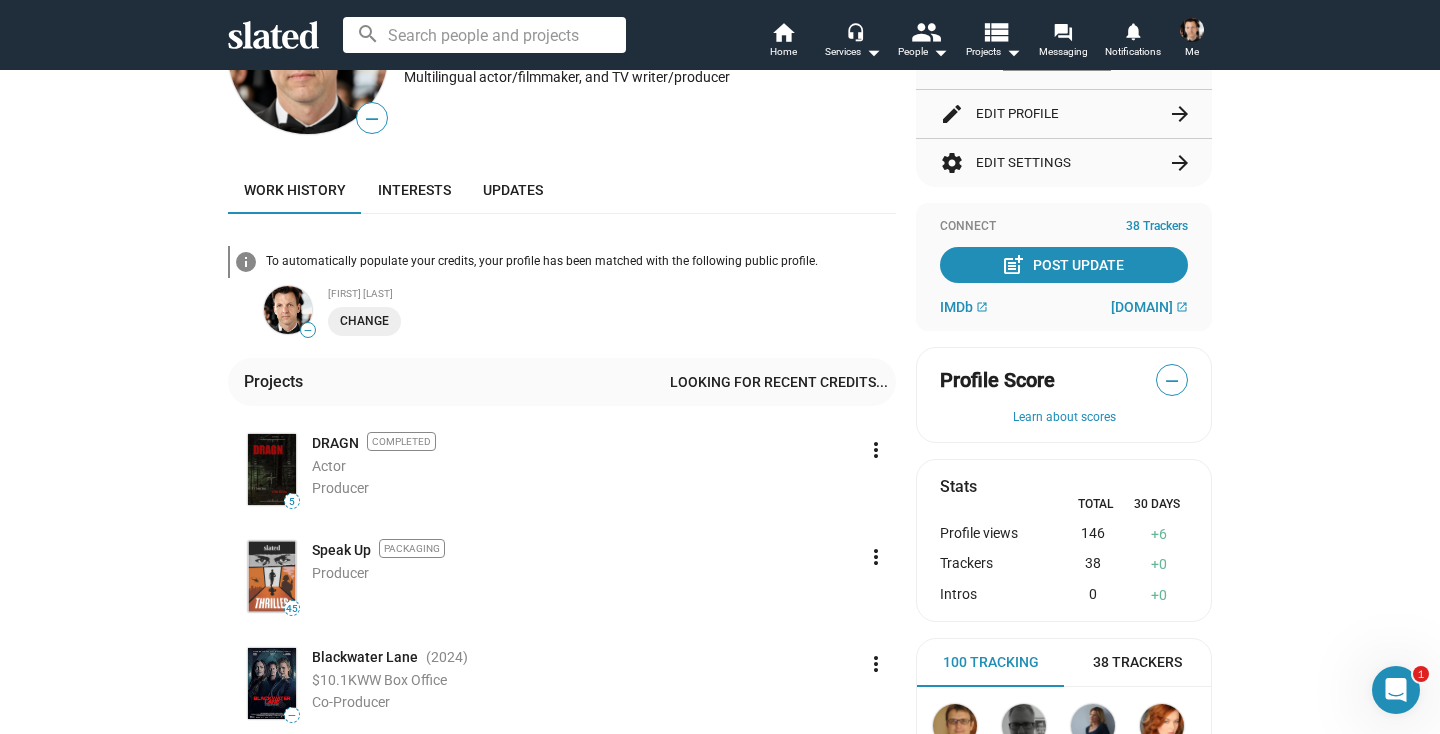 scroll, scrollTop: 0, scrollLeft: 0, axis: both 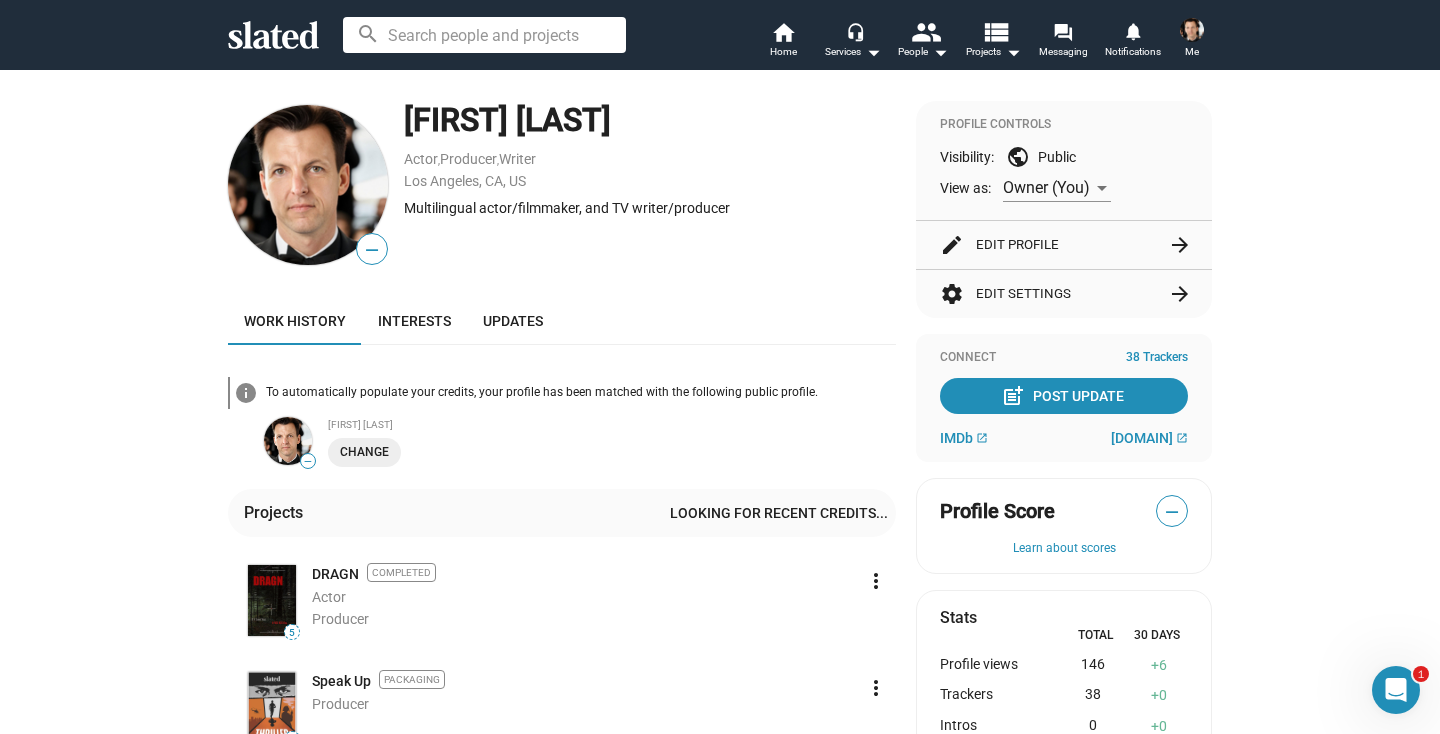 click at bounding box center (1192, 30) 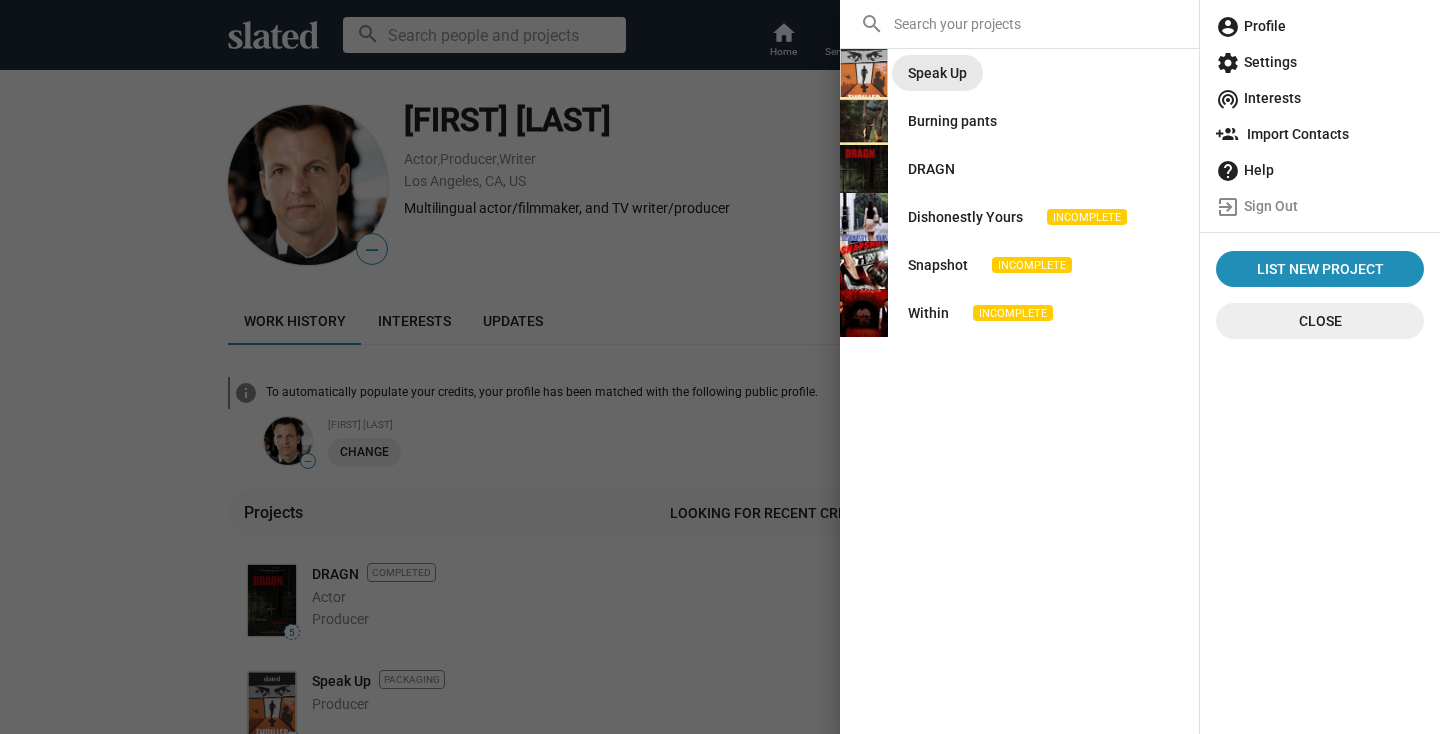 click on "Speak Up" 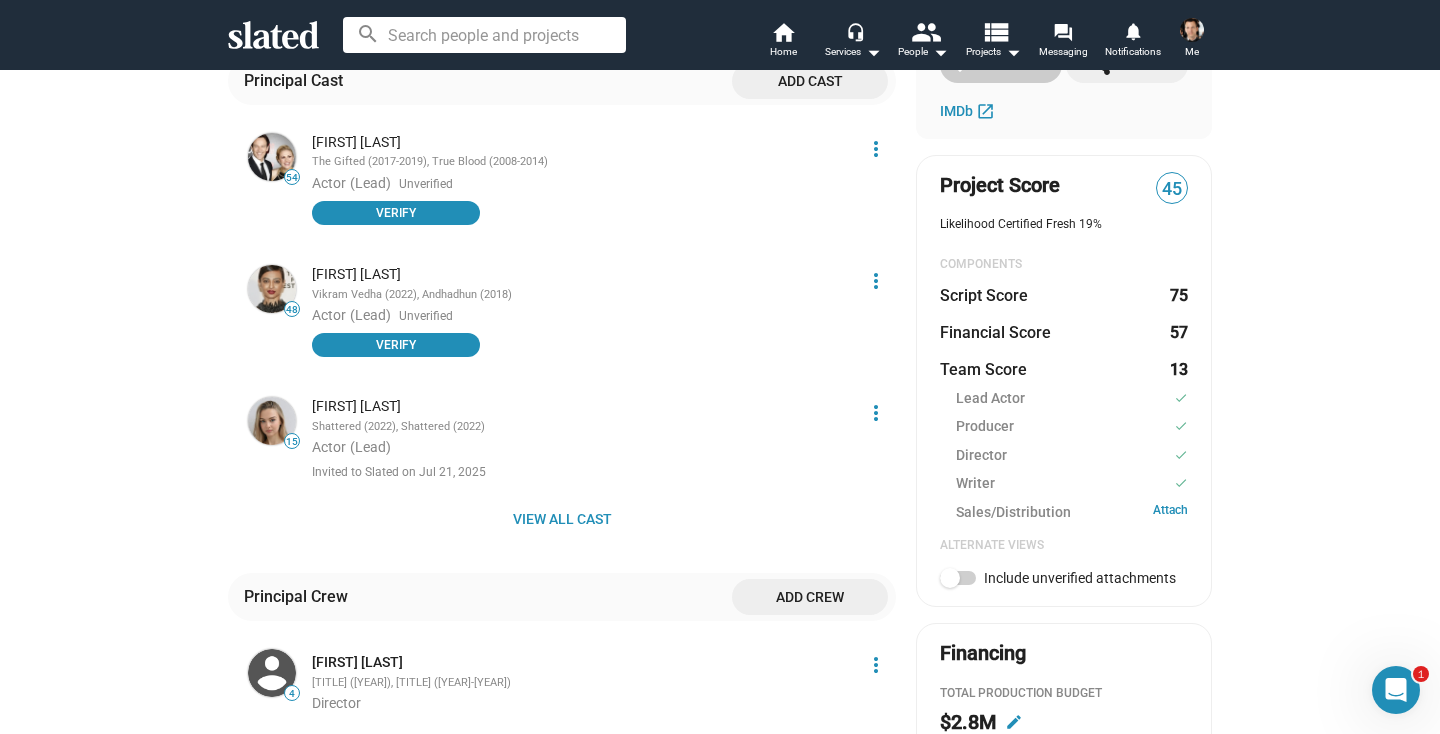 scroll, scrollTop: 421, scrollLeft: 0, axis: vertical 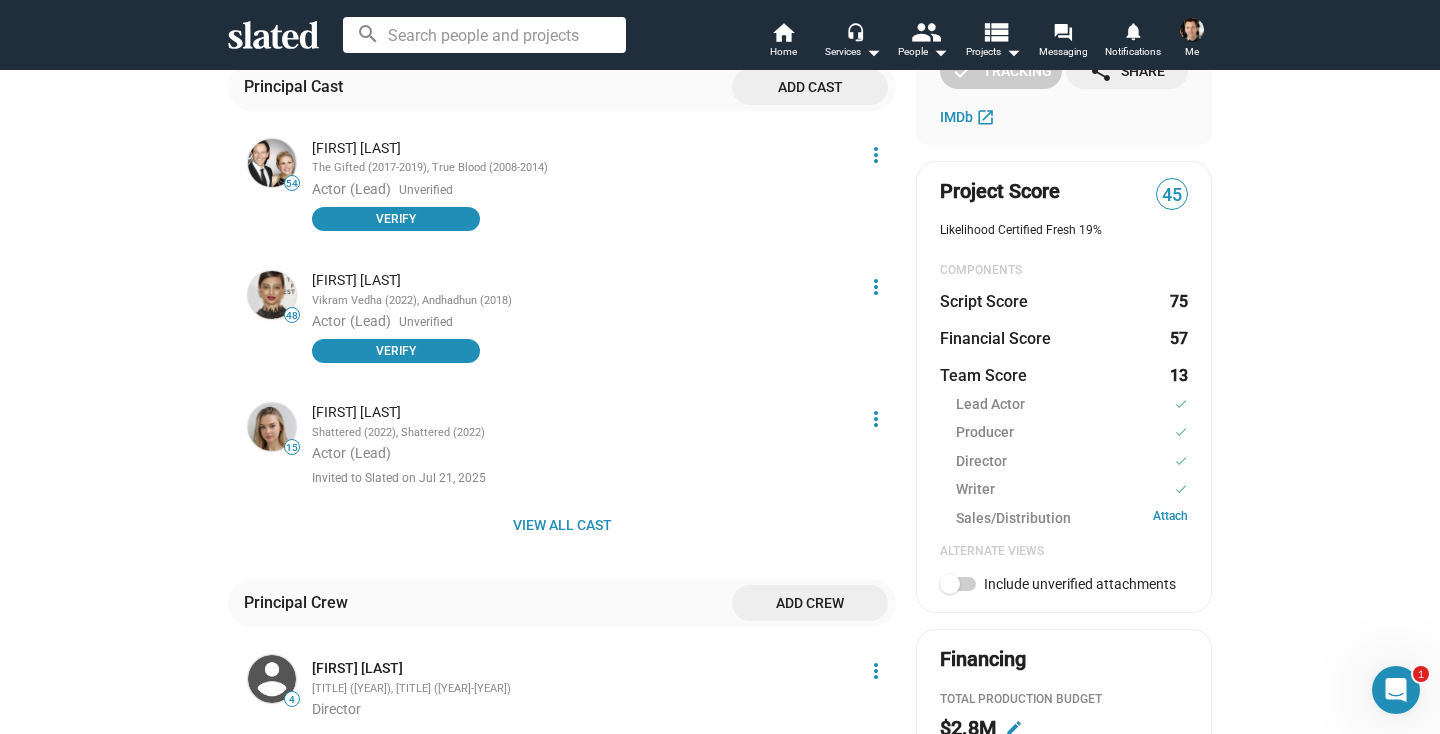 click at bounding box center [958, 584] 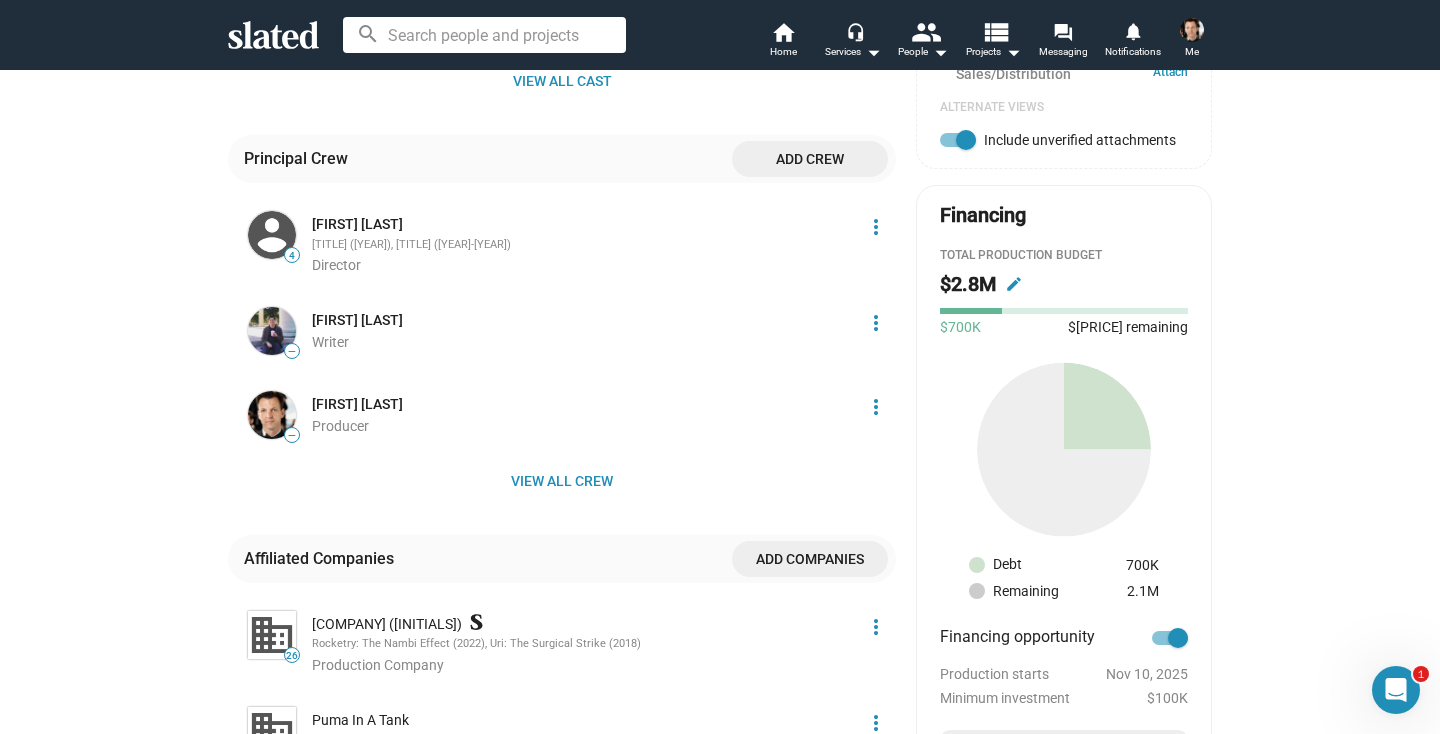scroll, scrollTop: 893, scrollLeft: 0, axis: vertical 